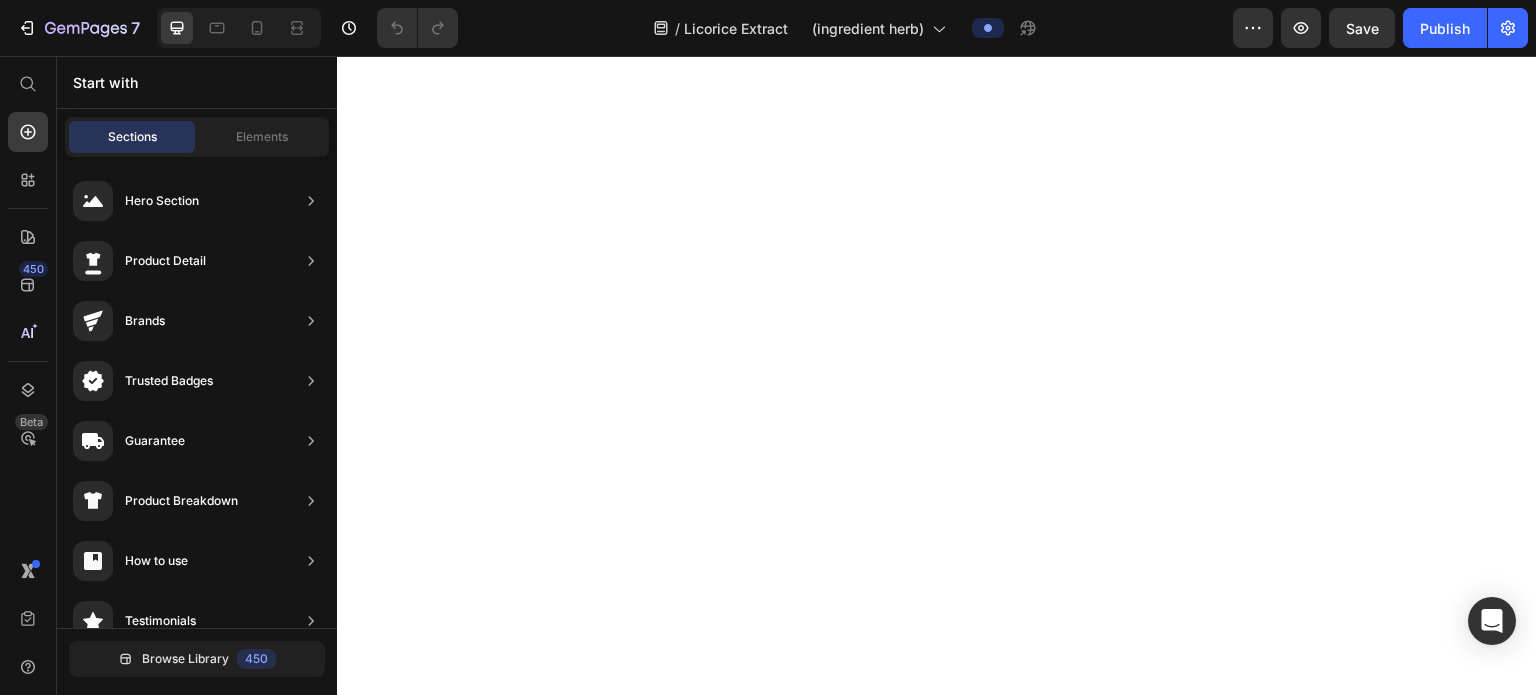 scroll, scrollTop: 0, scrollLeft: 0, axis: both 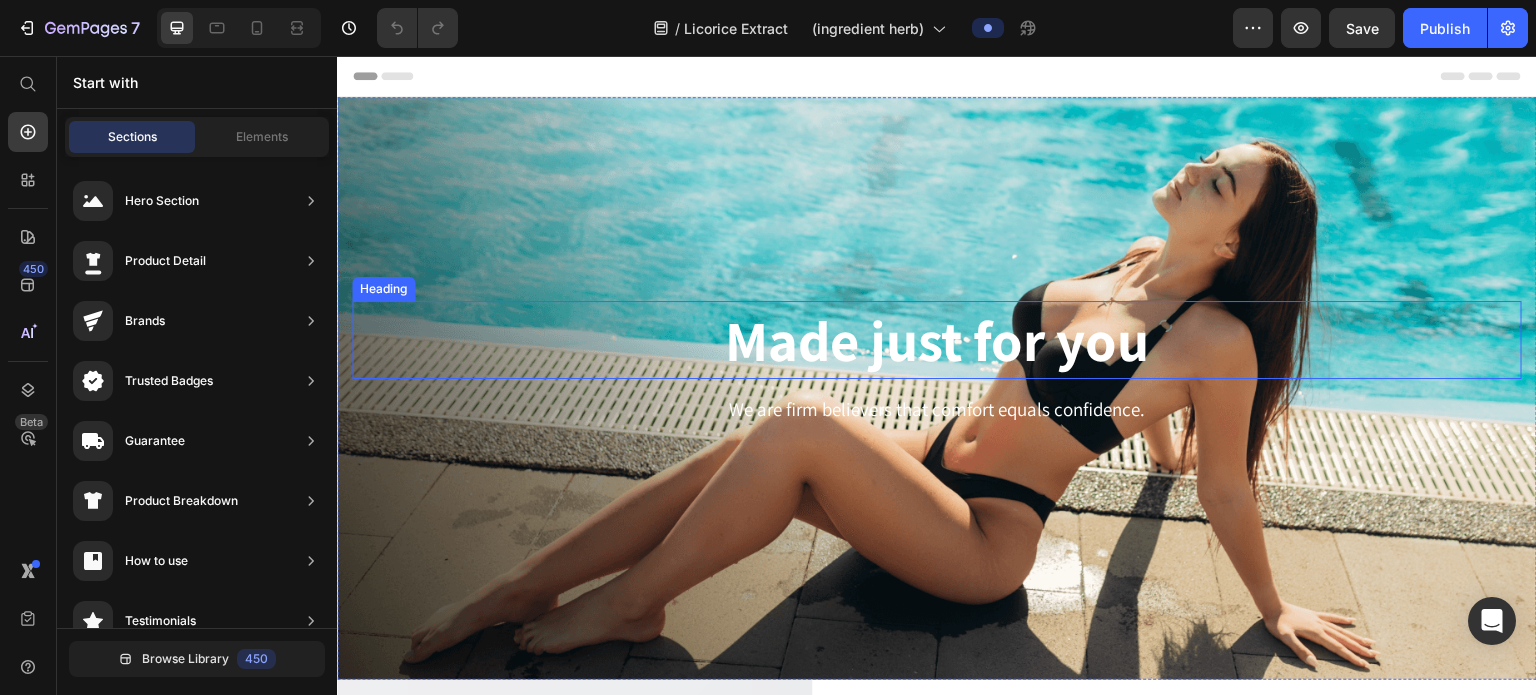 click on "Made just for you" at bounding box center (937, 340) 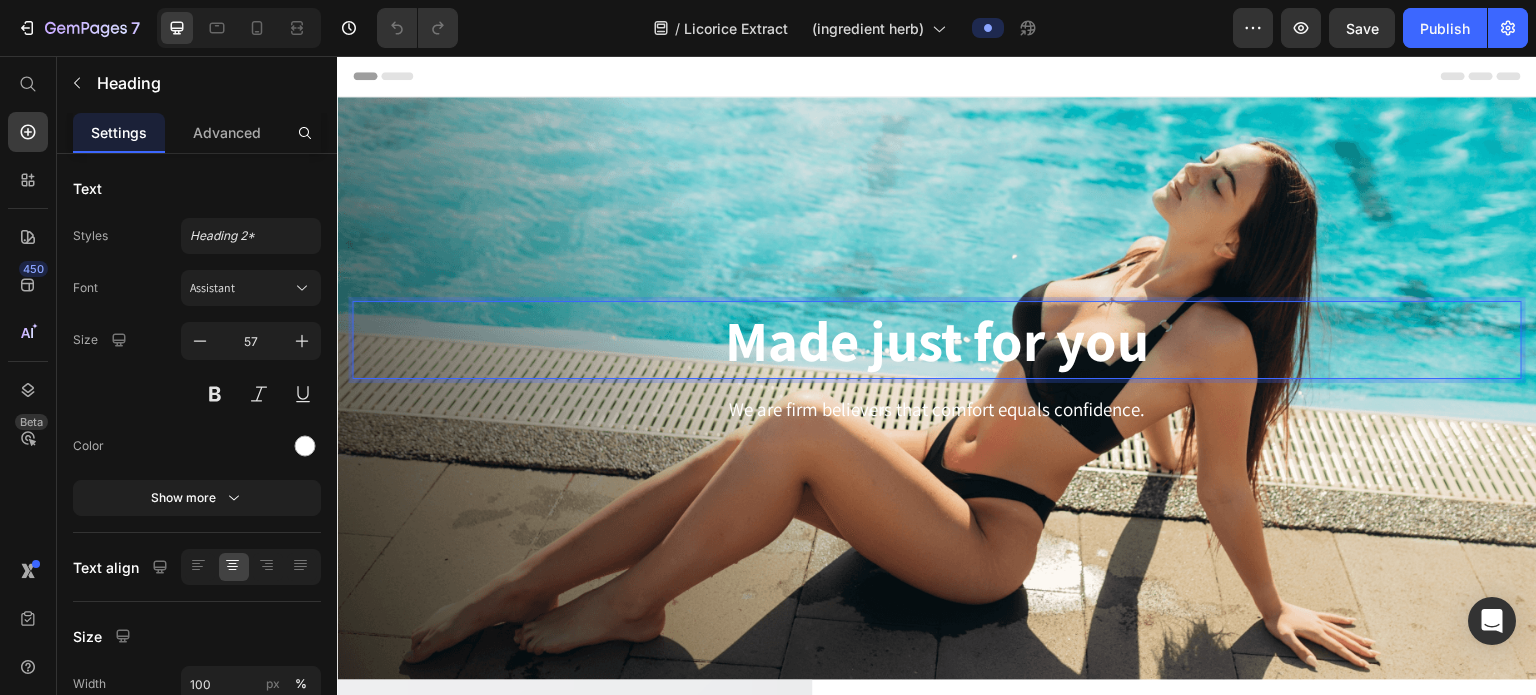 click on "Made just for you" at bounding box center [937, 340] 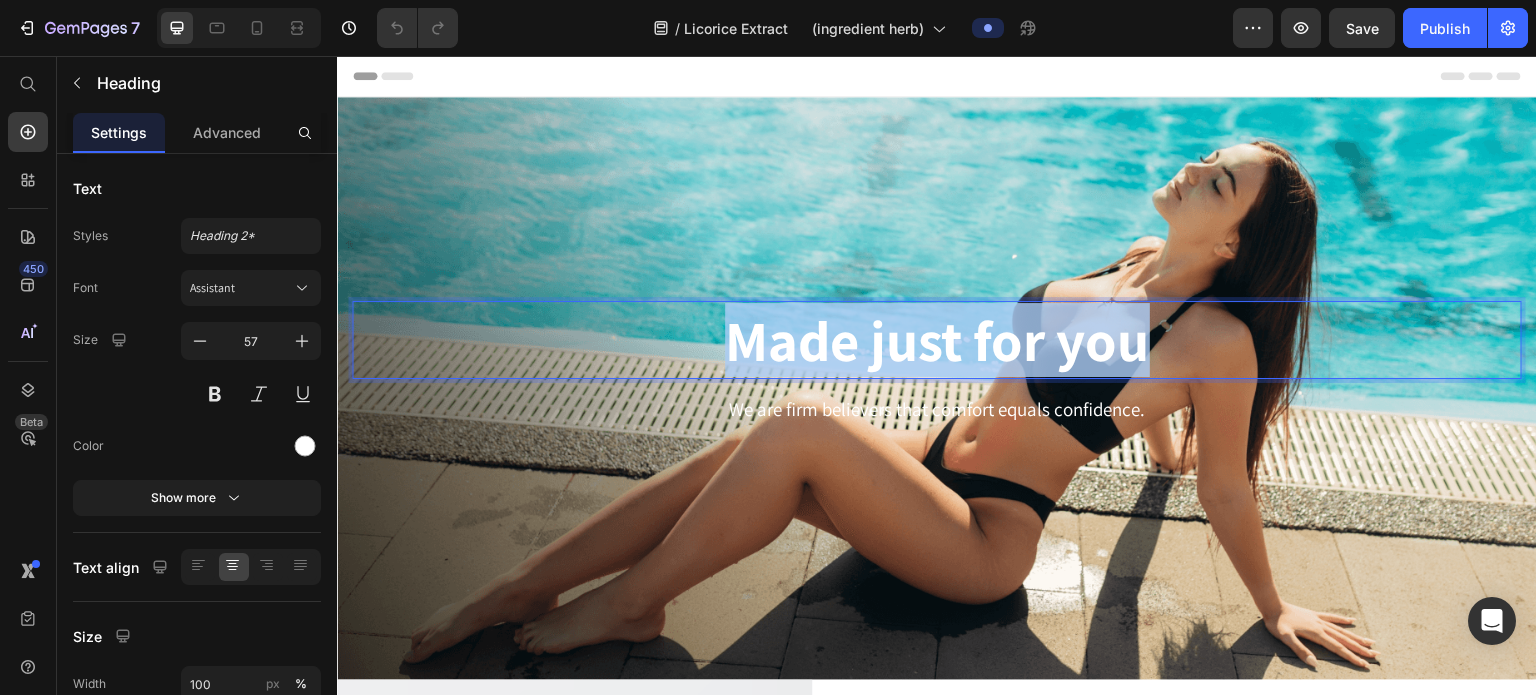 drag, startPoint x: 820, startPoint y: 338, endPoint x: 1149, endPoint y: 333, distance: 329.038 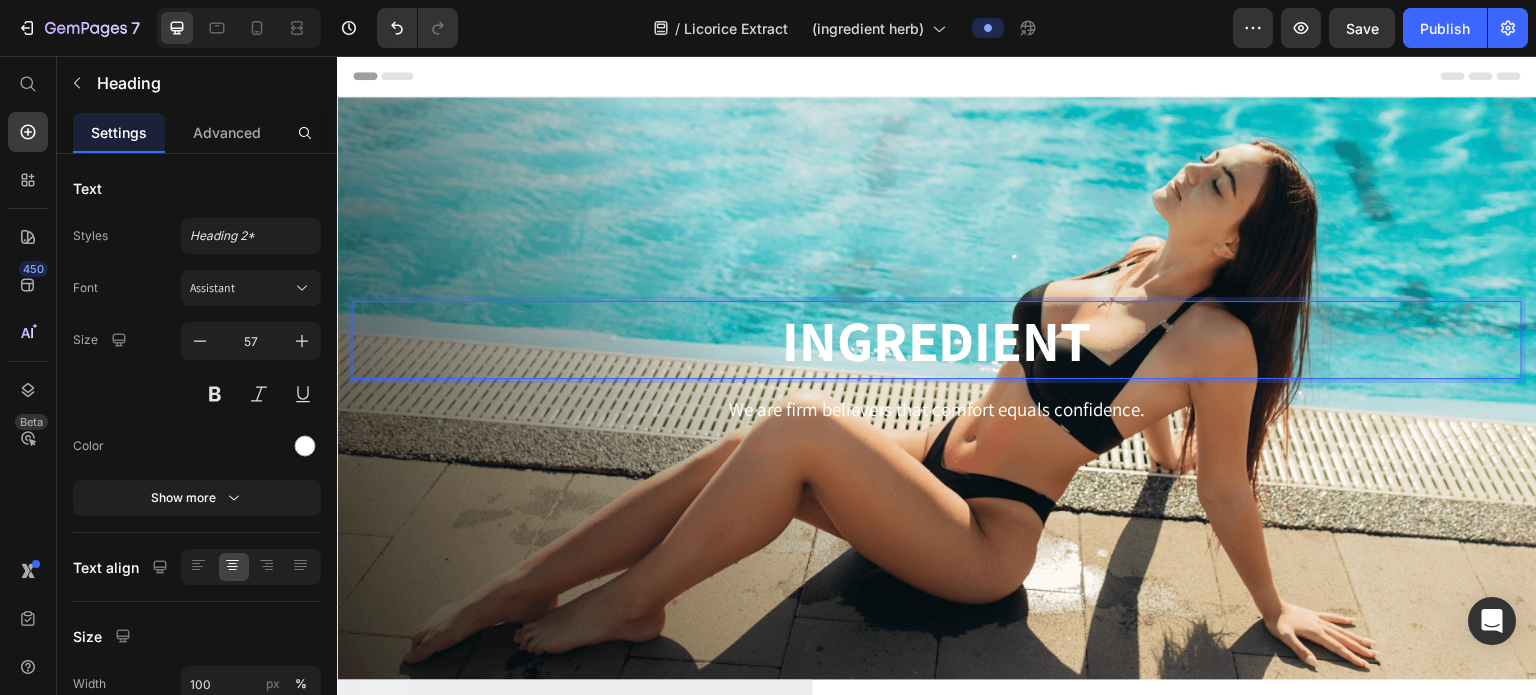 click on "INGREDIENT" at bounding box center [937, 340] 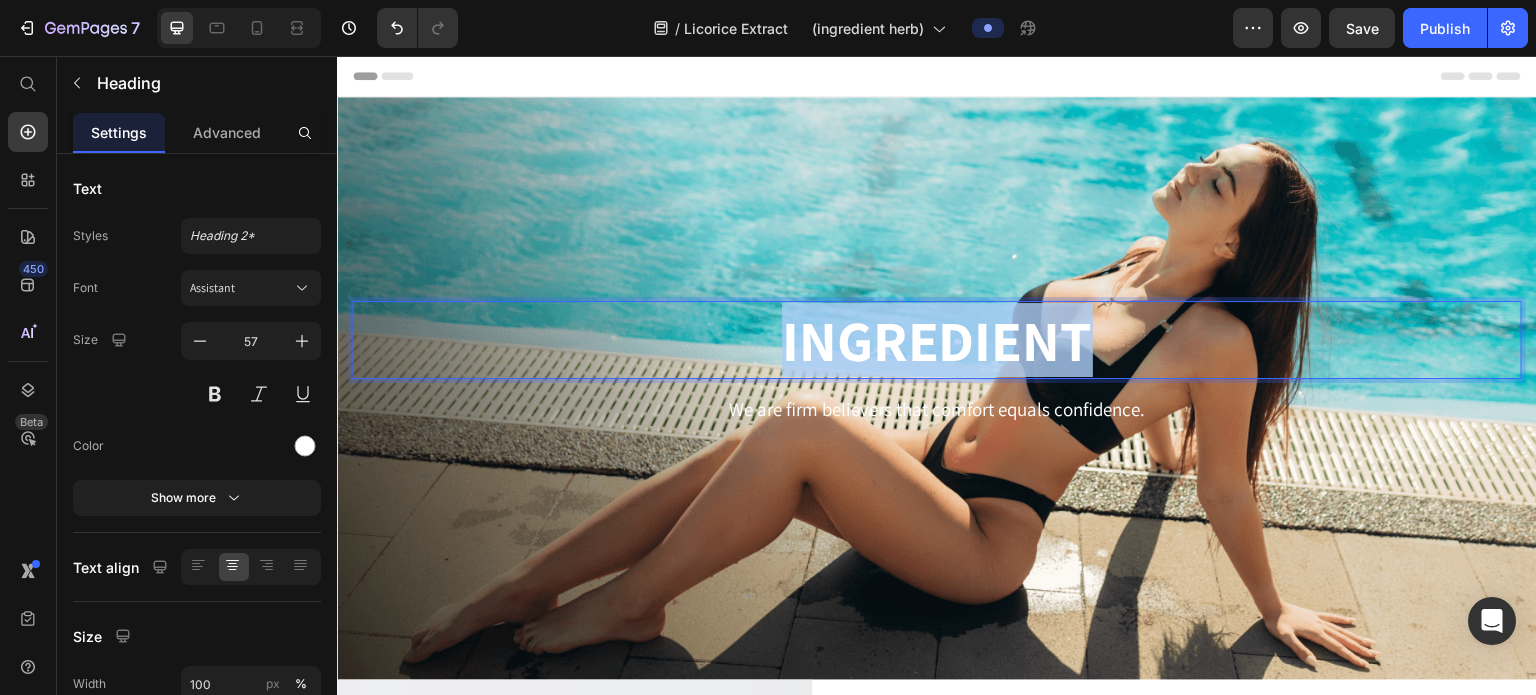 click on "INGREDIENT" at bounding box center [937, 340] 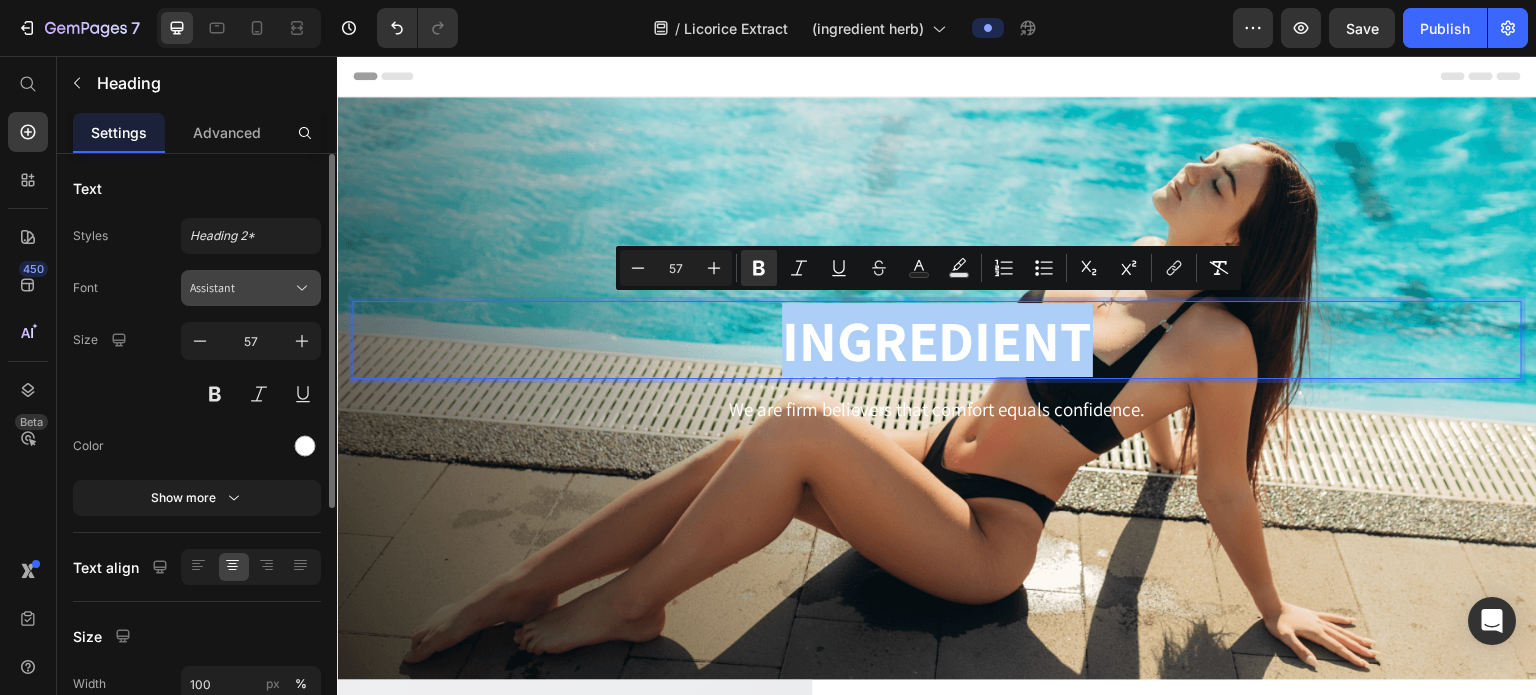click on "Assistant" at bounding box center (241, 288) 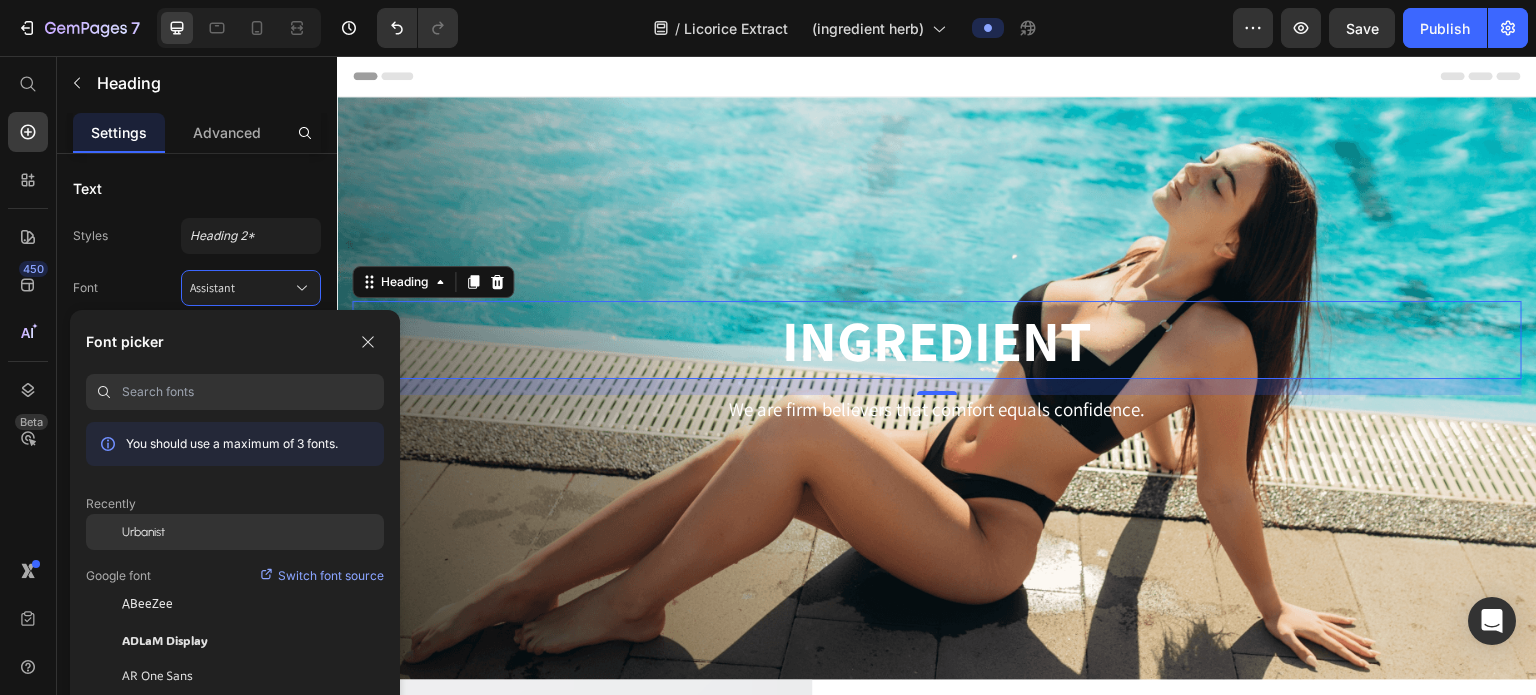 click on "Urbanist" 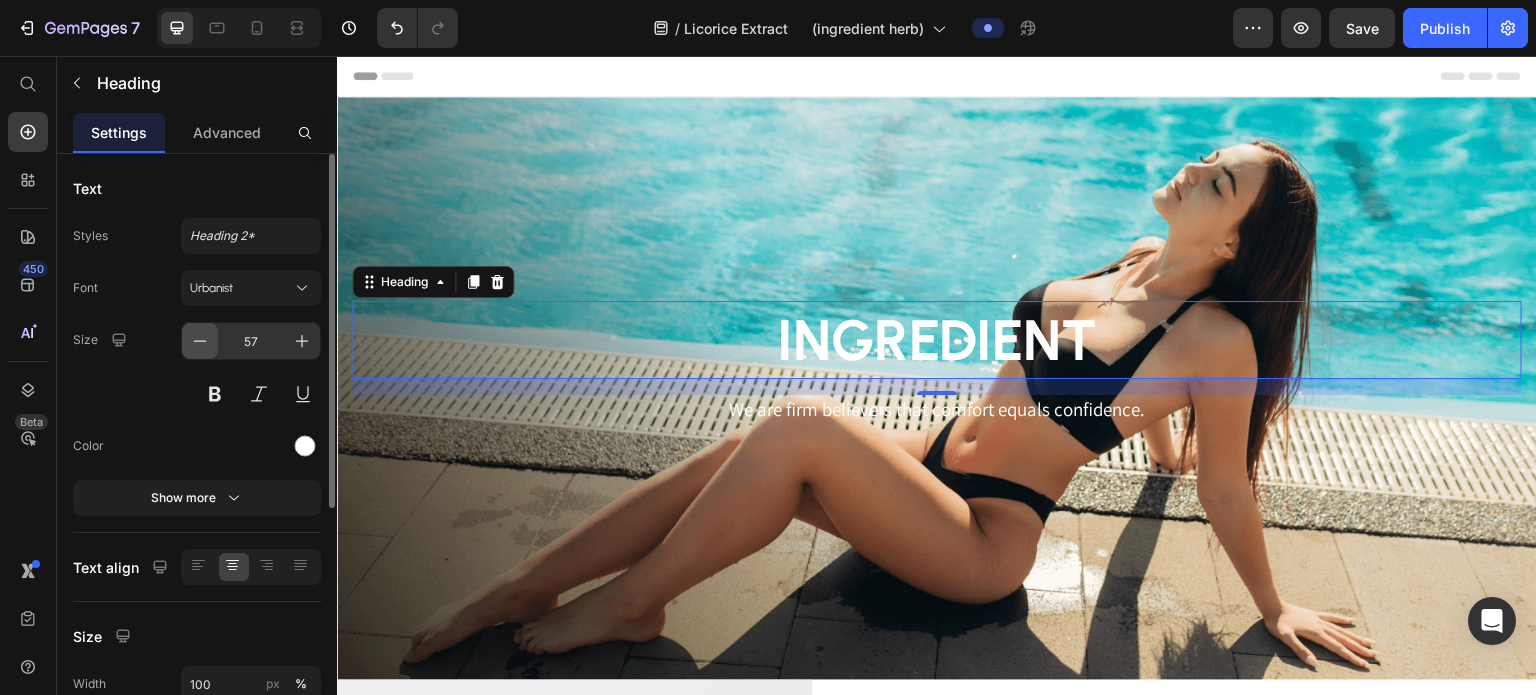 click 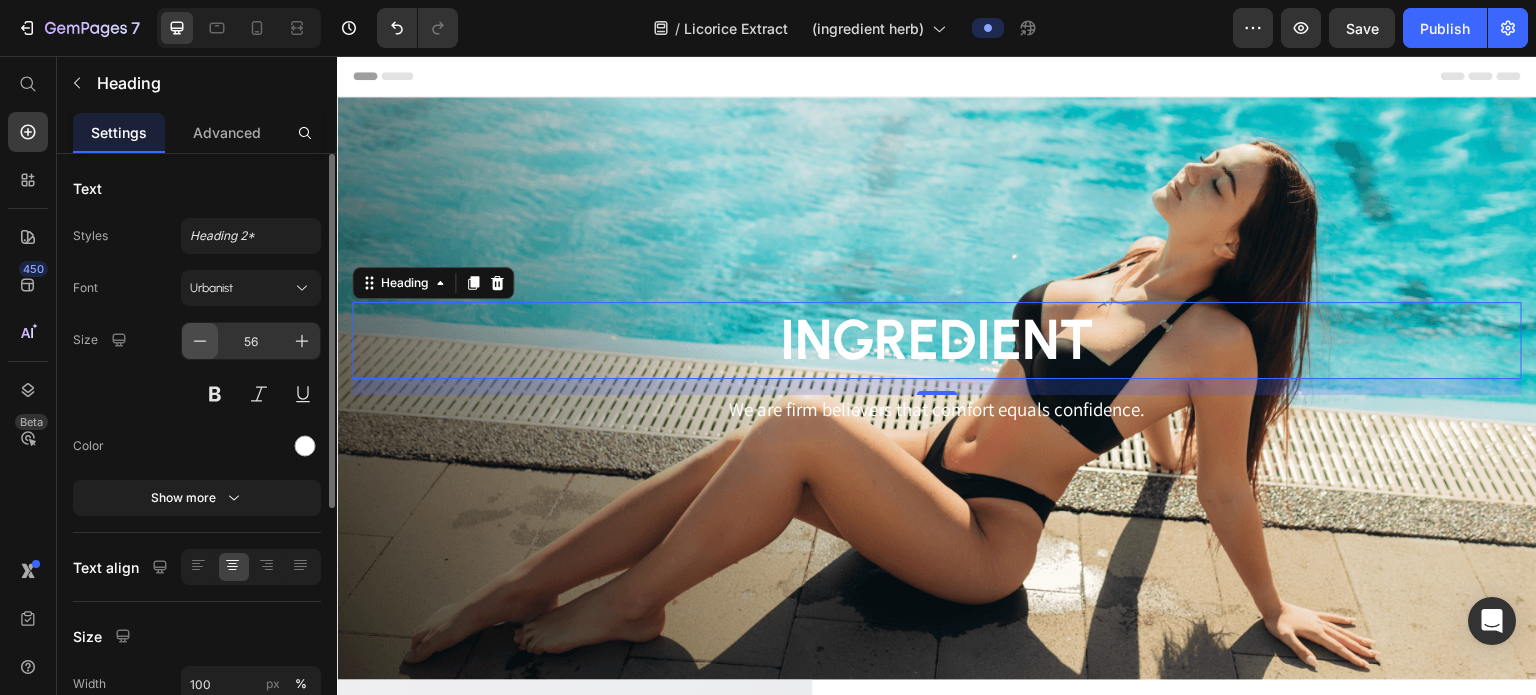 click 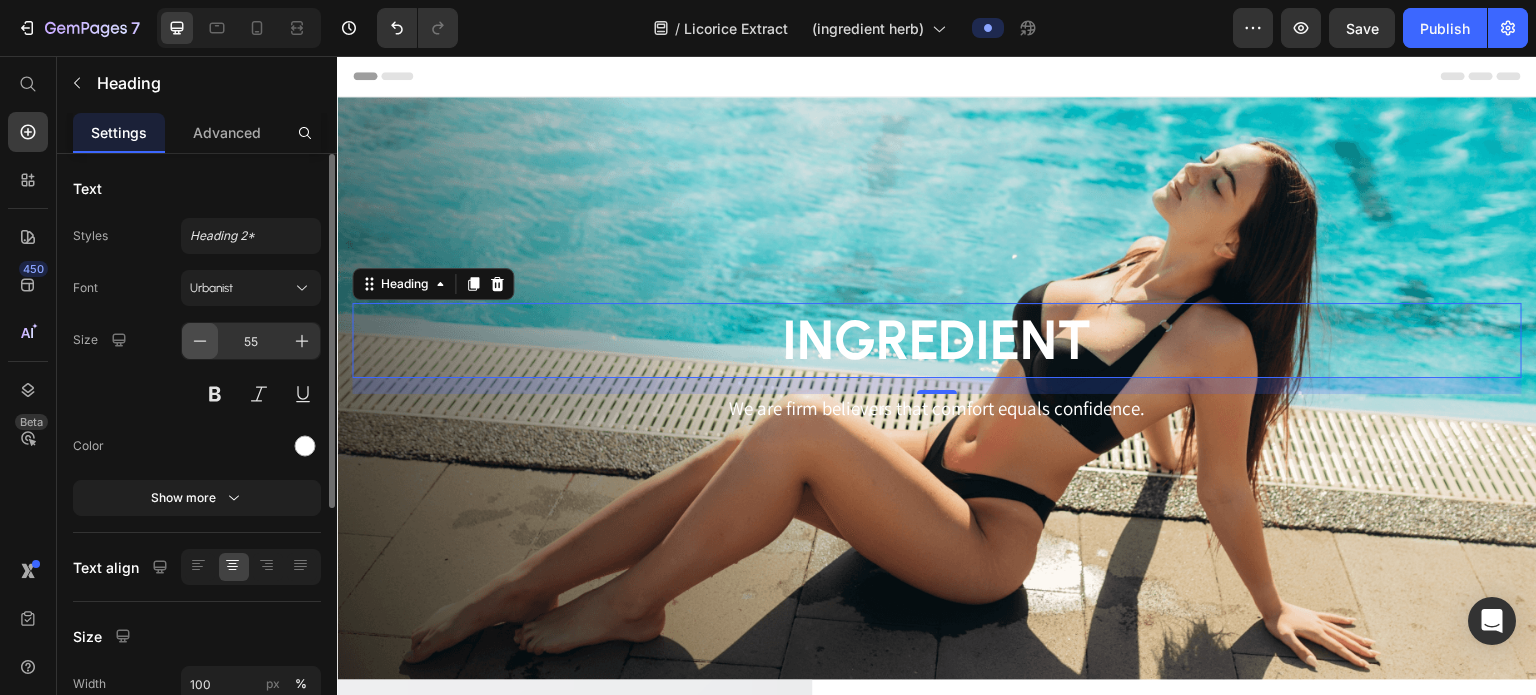 click 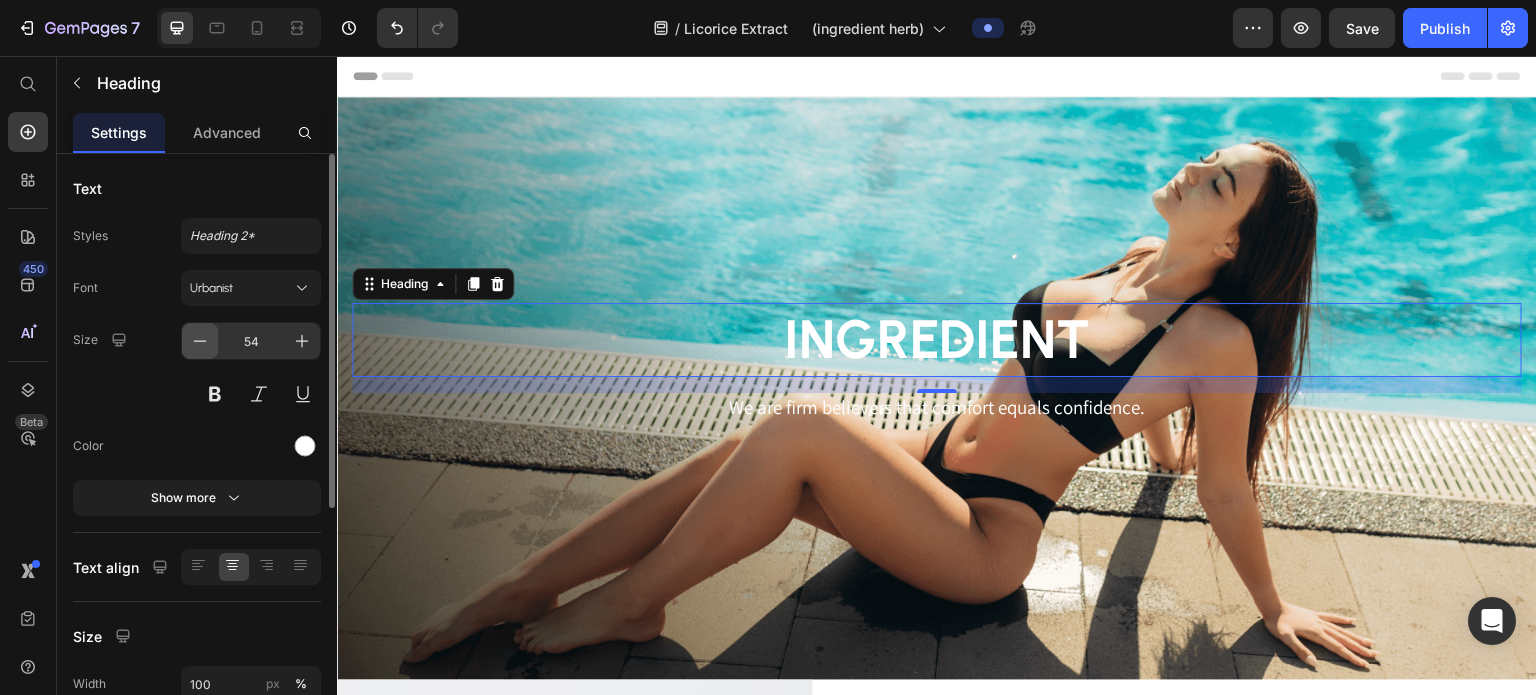 click 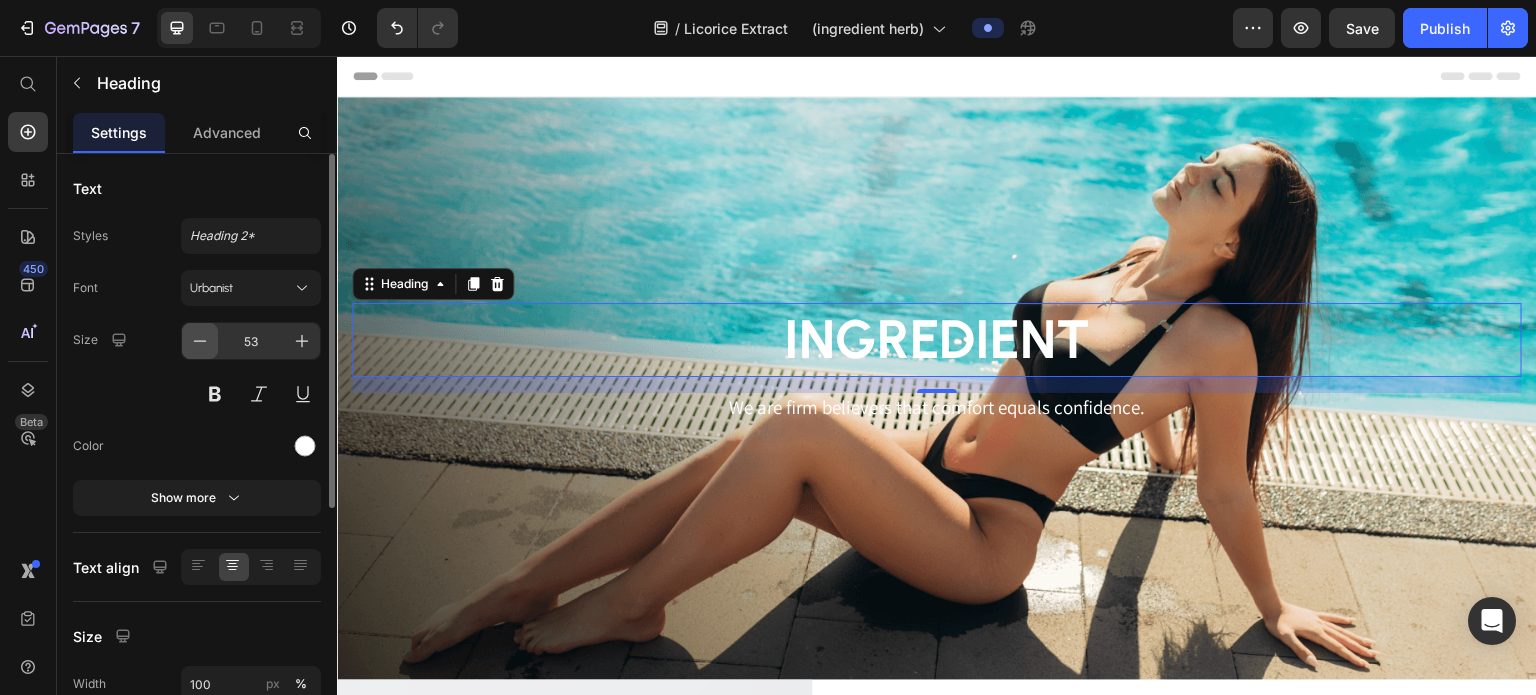 click 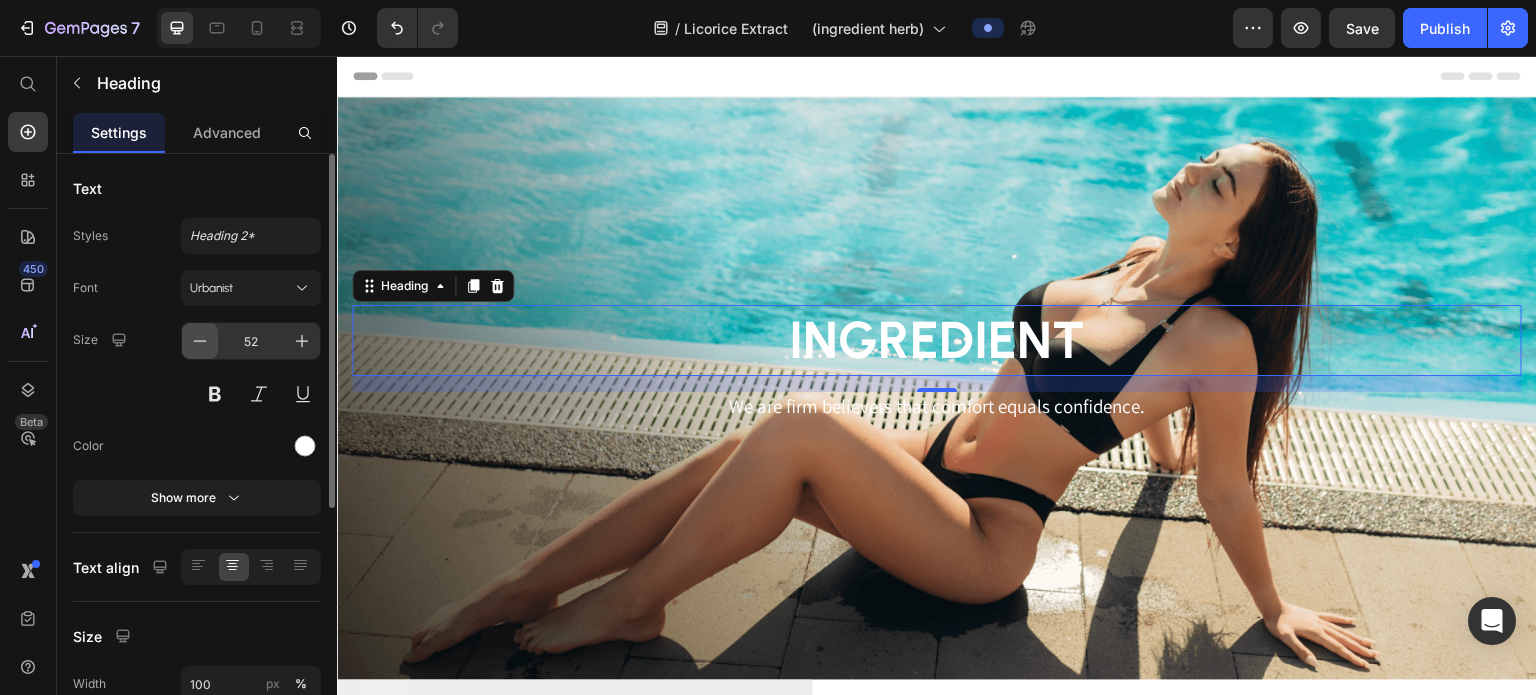 click 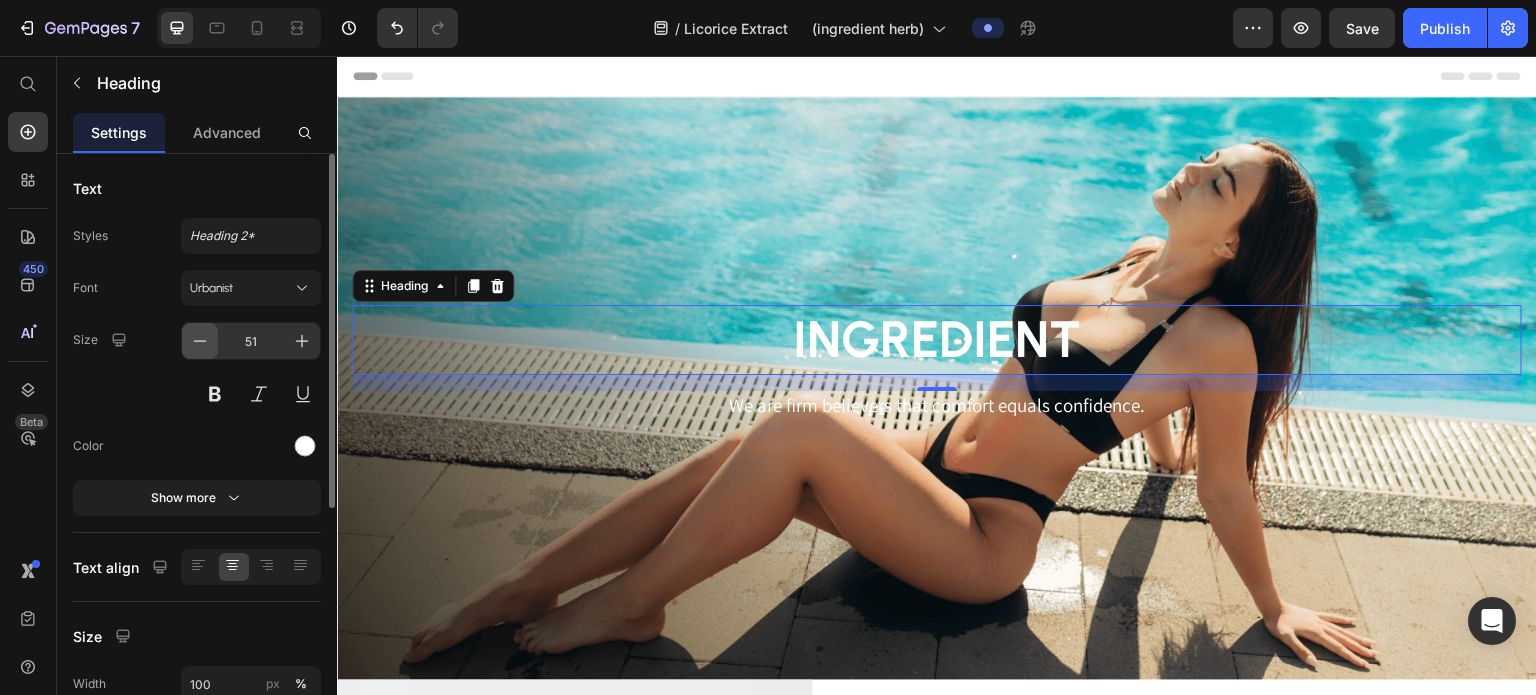 click 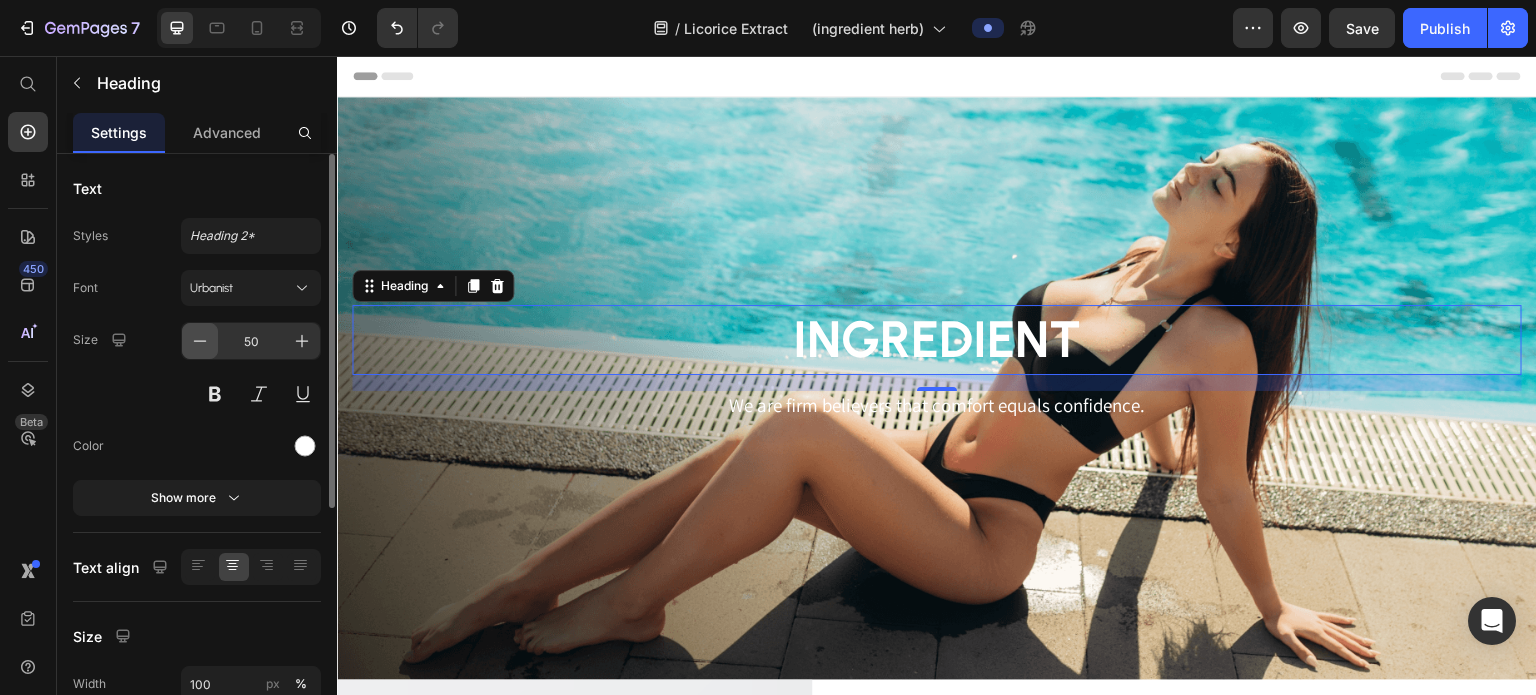 click 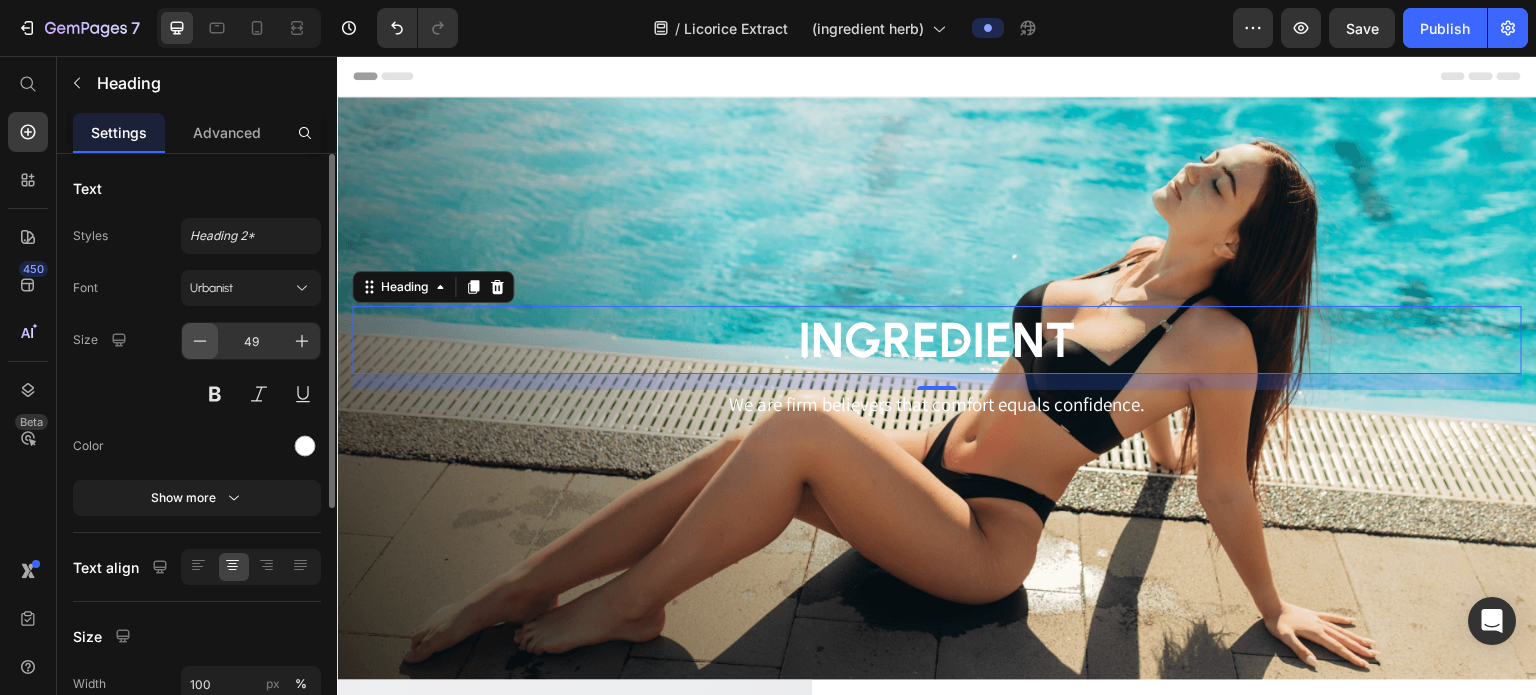 click 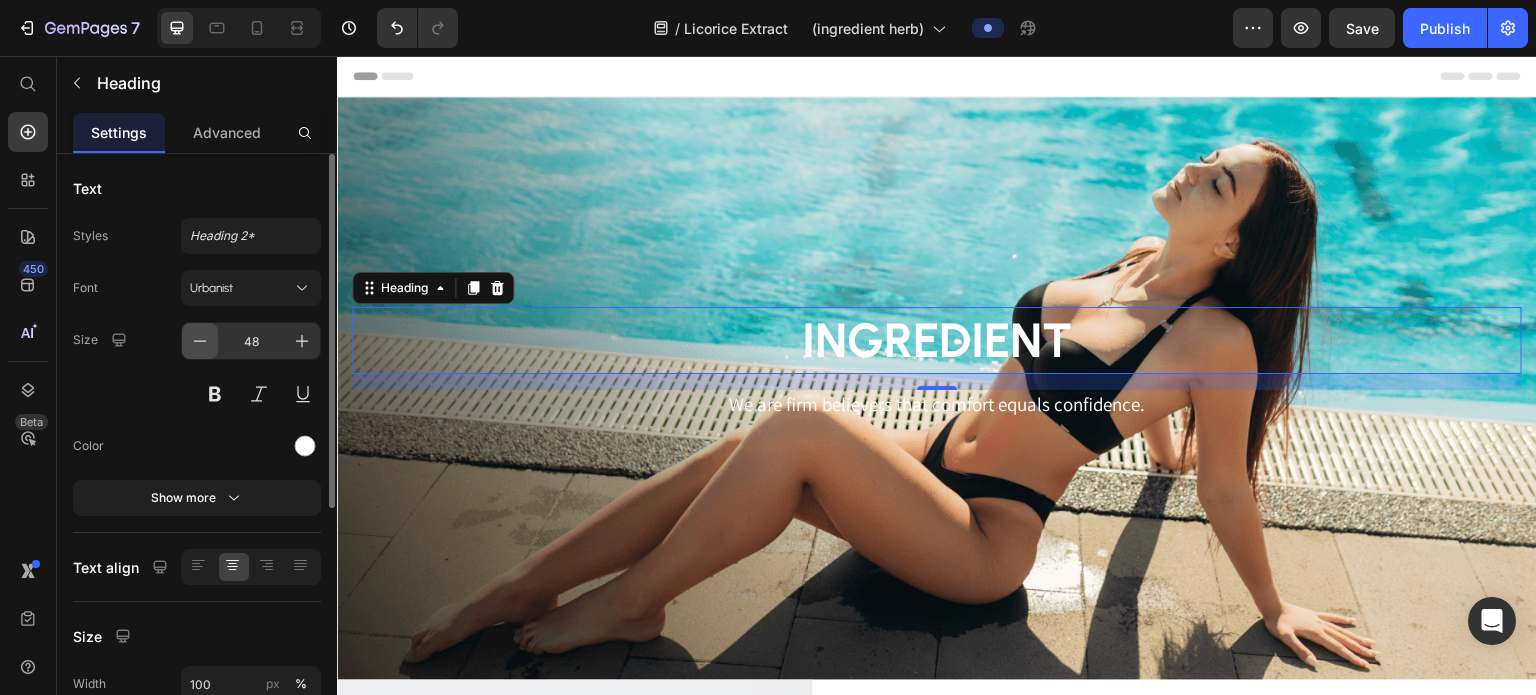click 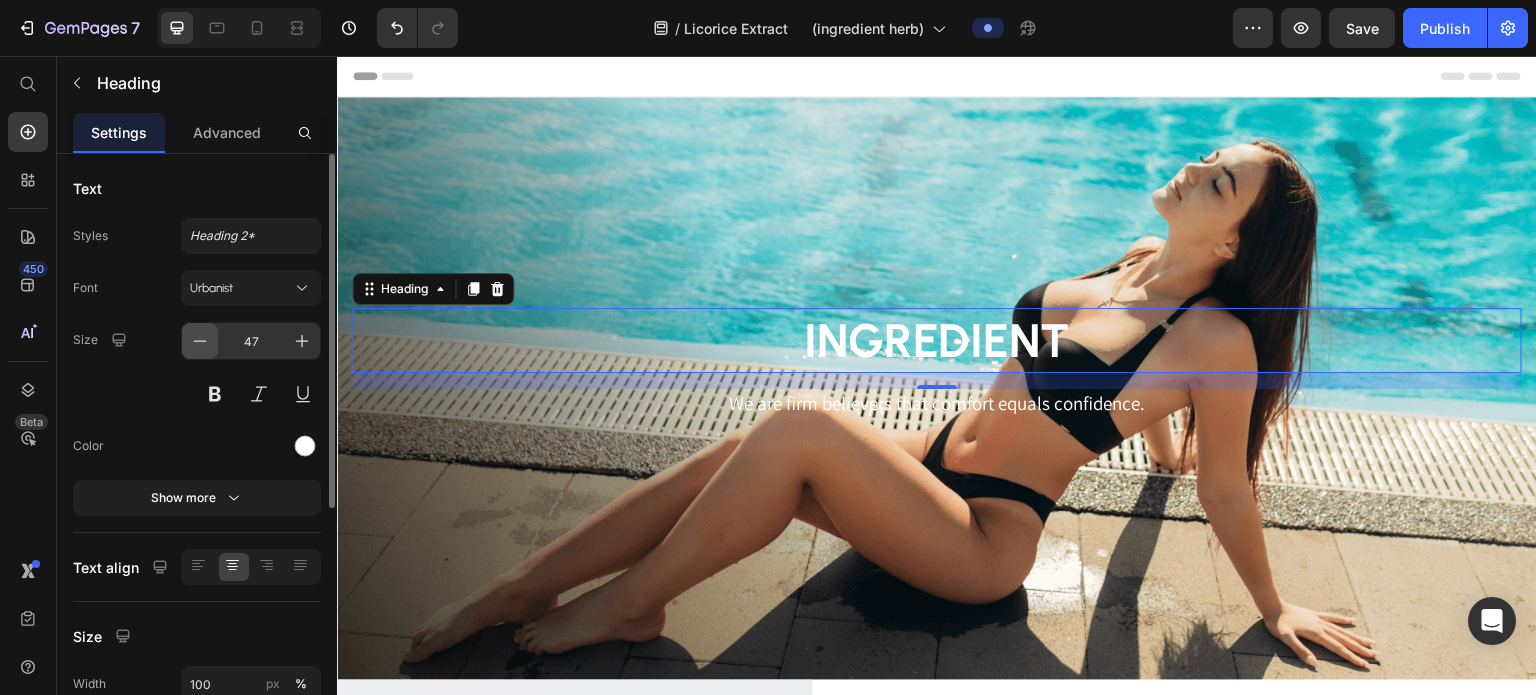 click 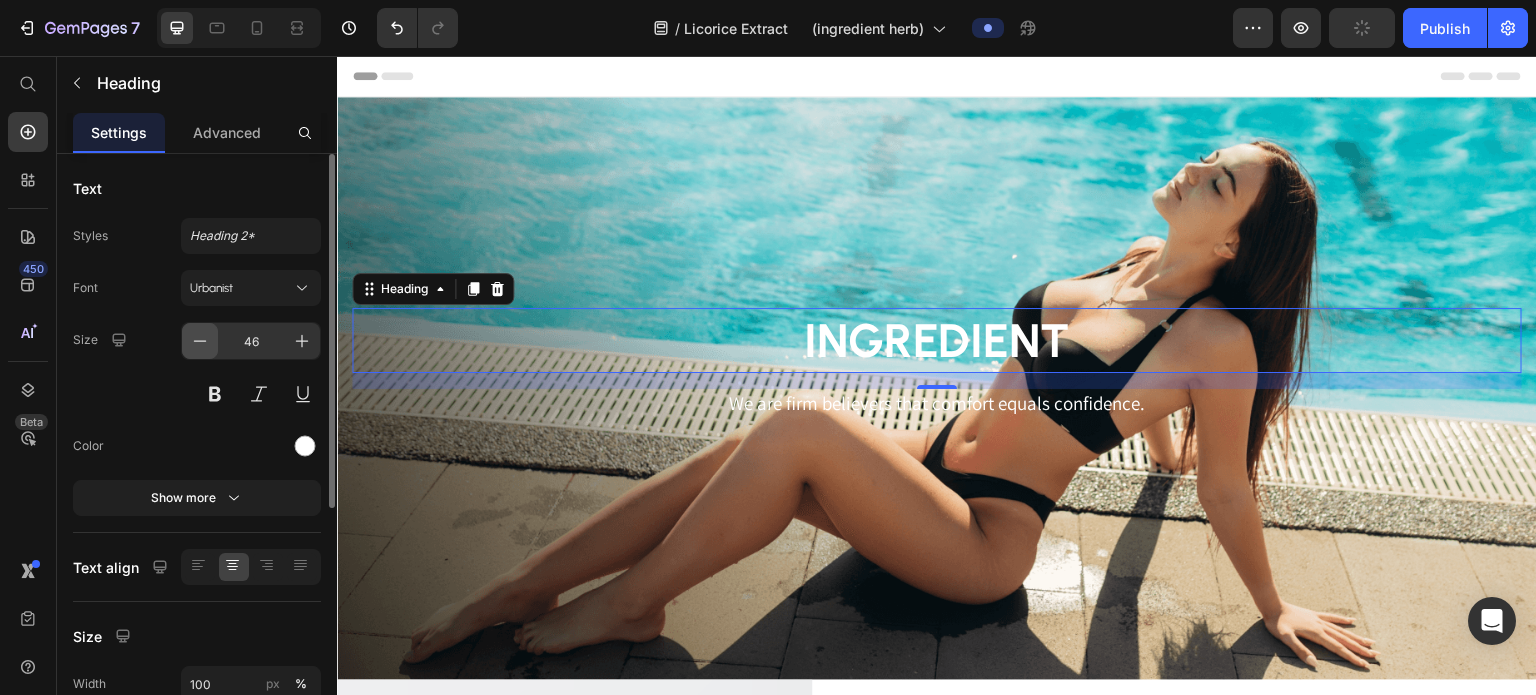click 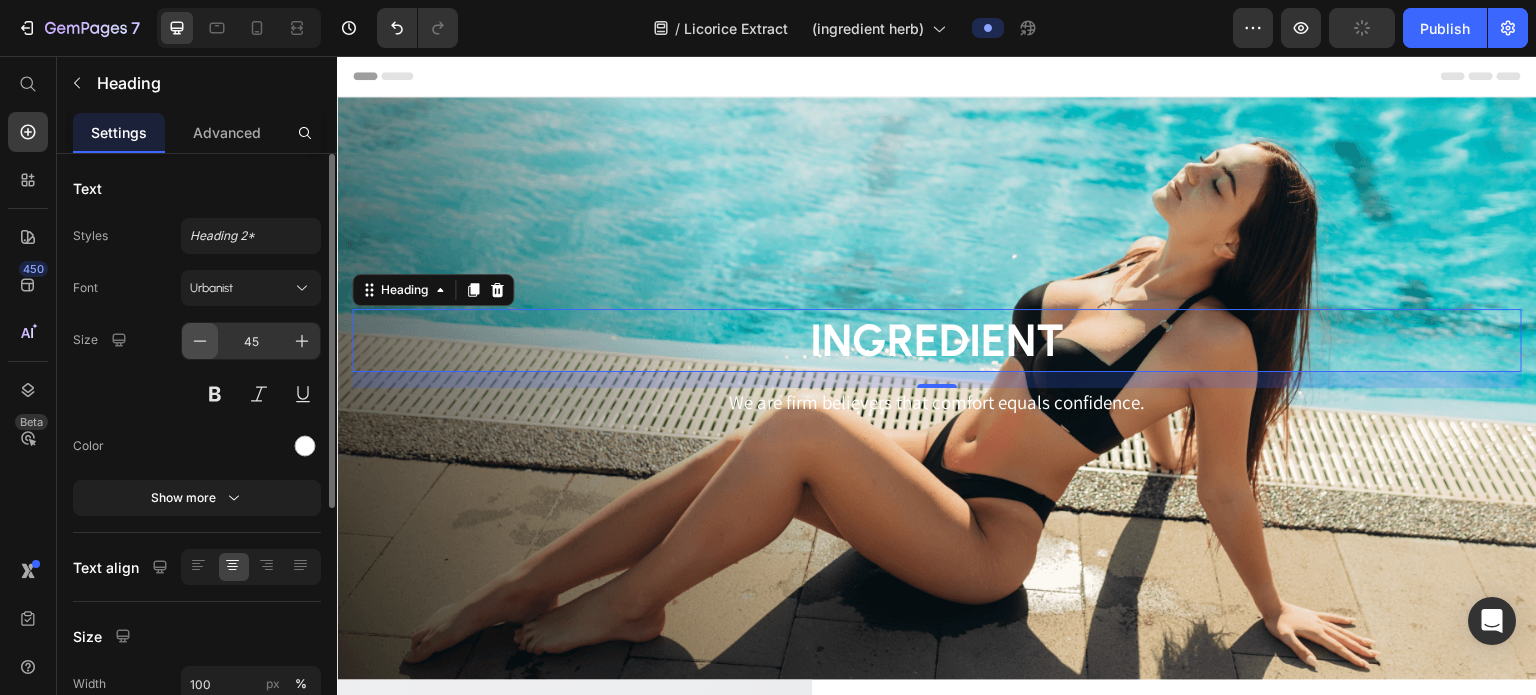 click 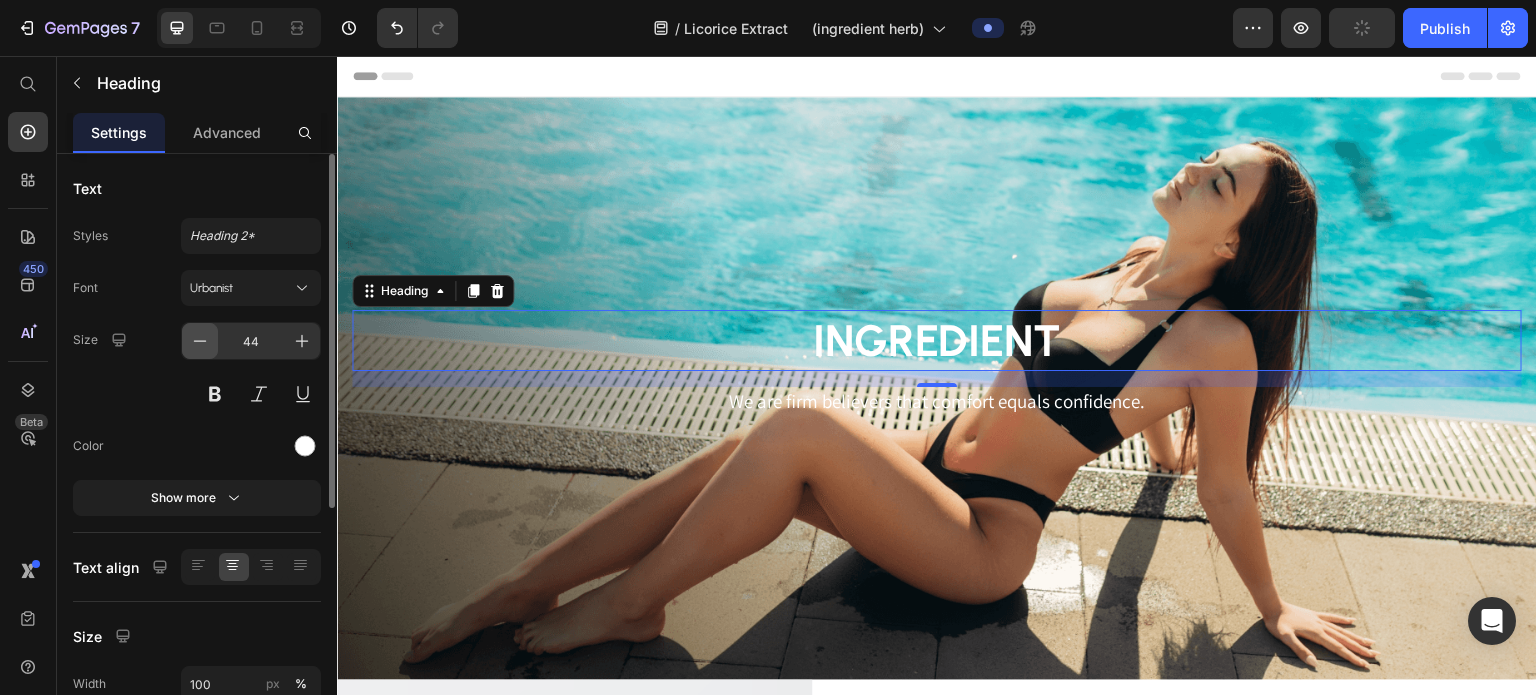 click 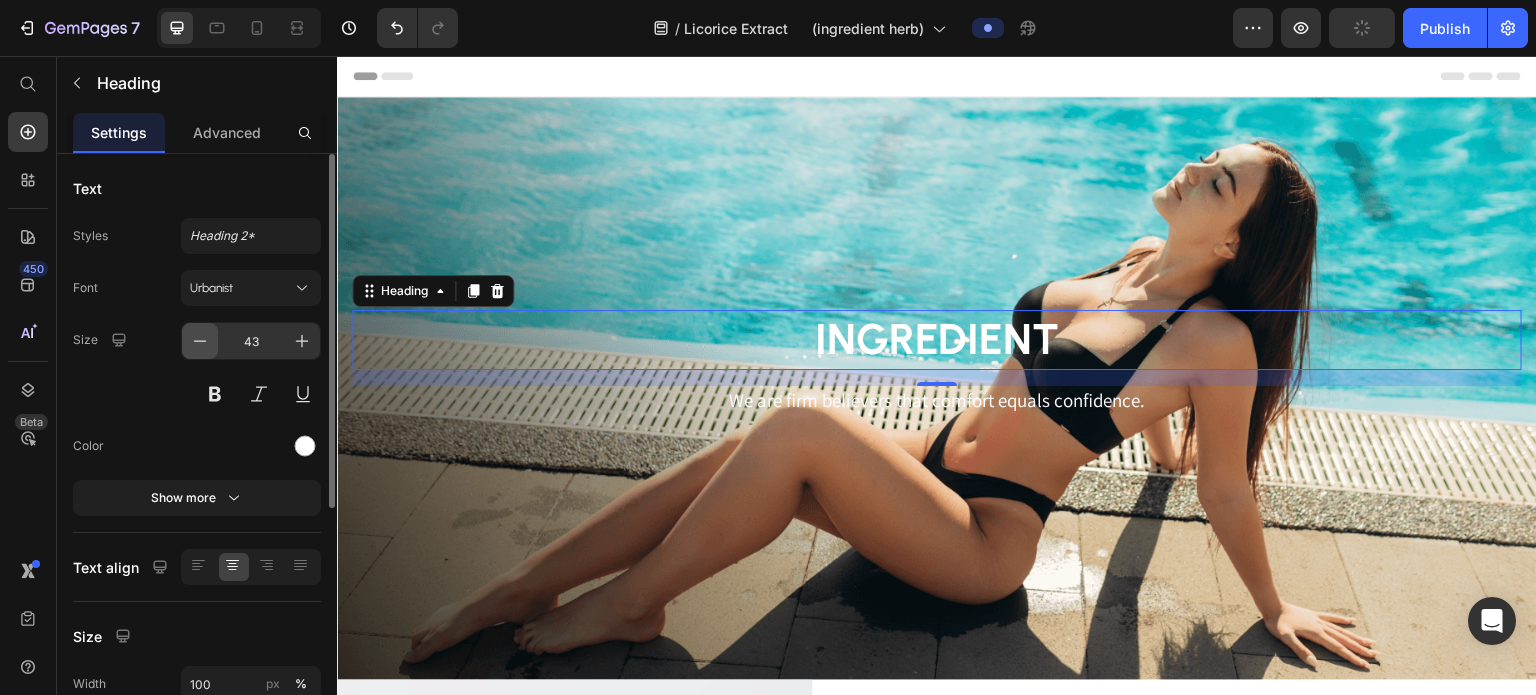 click 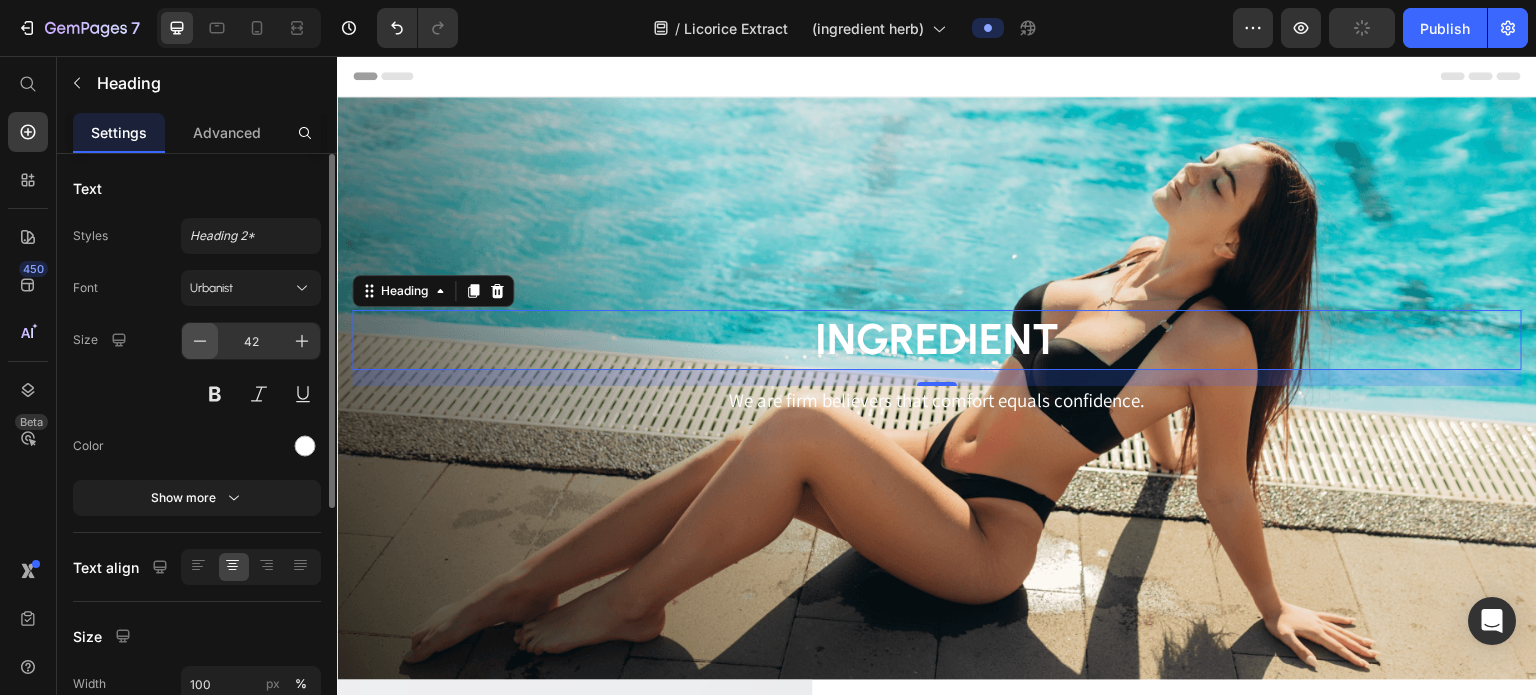 click 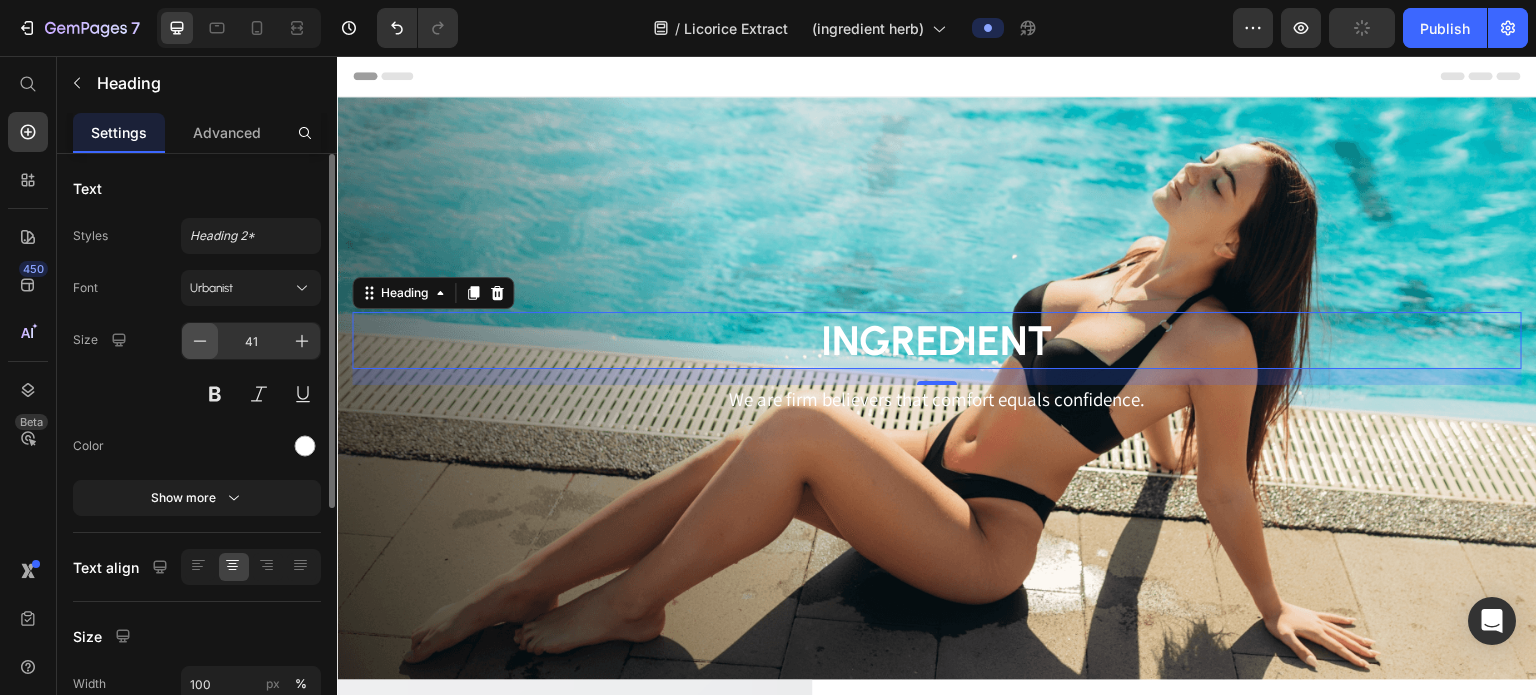 click 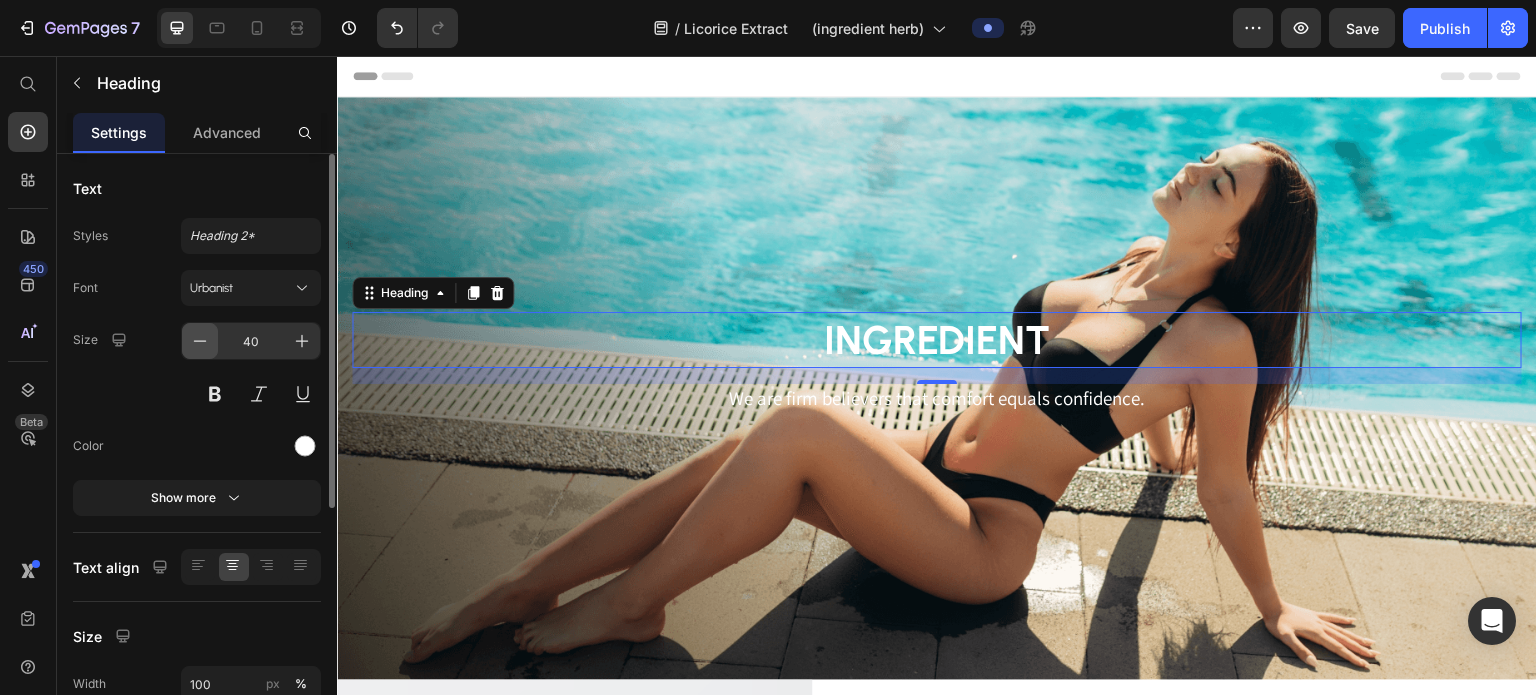 click 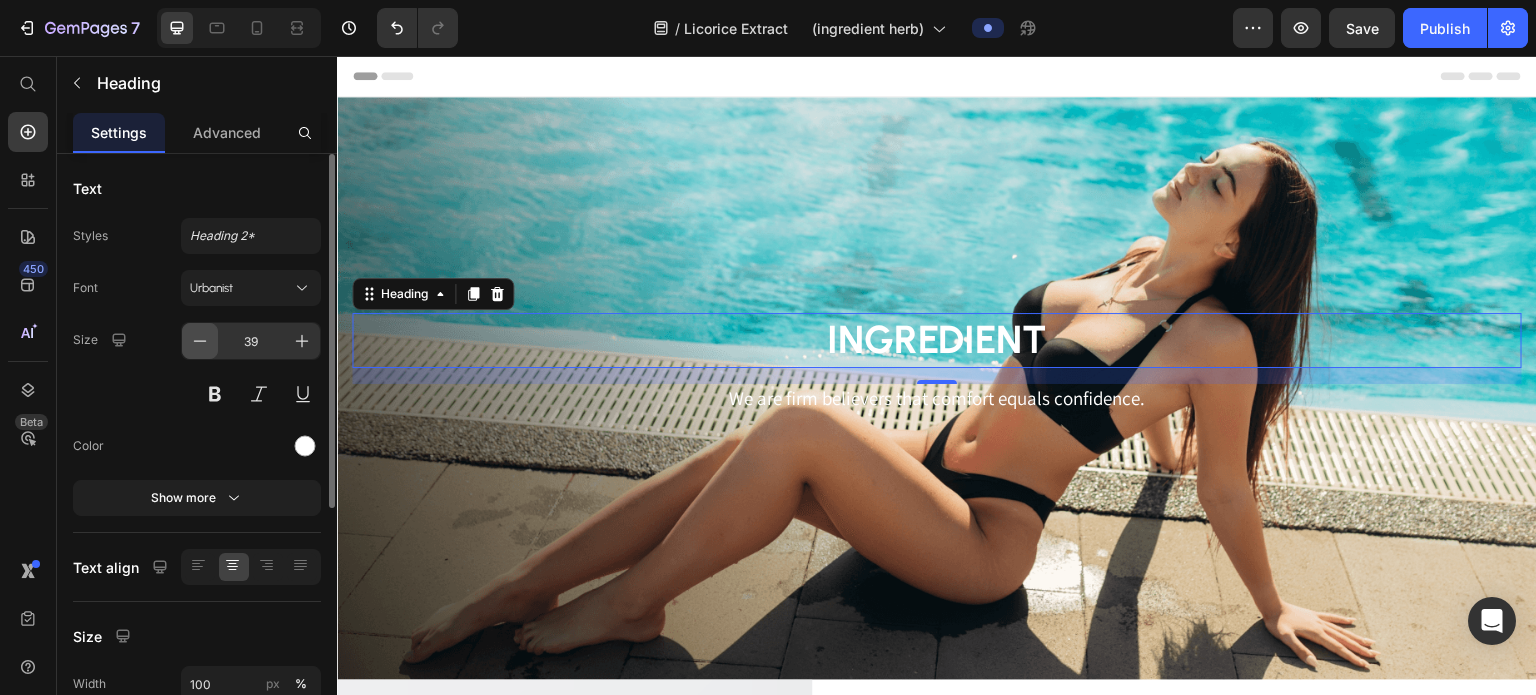 click 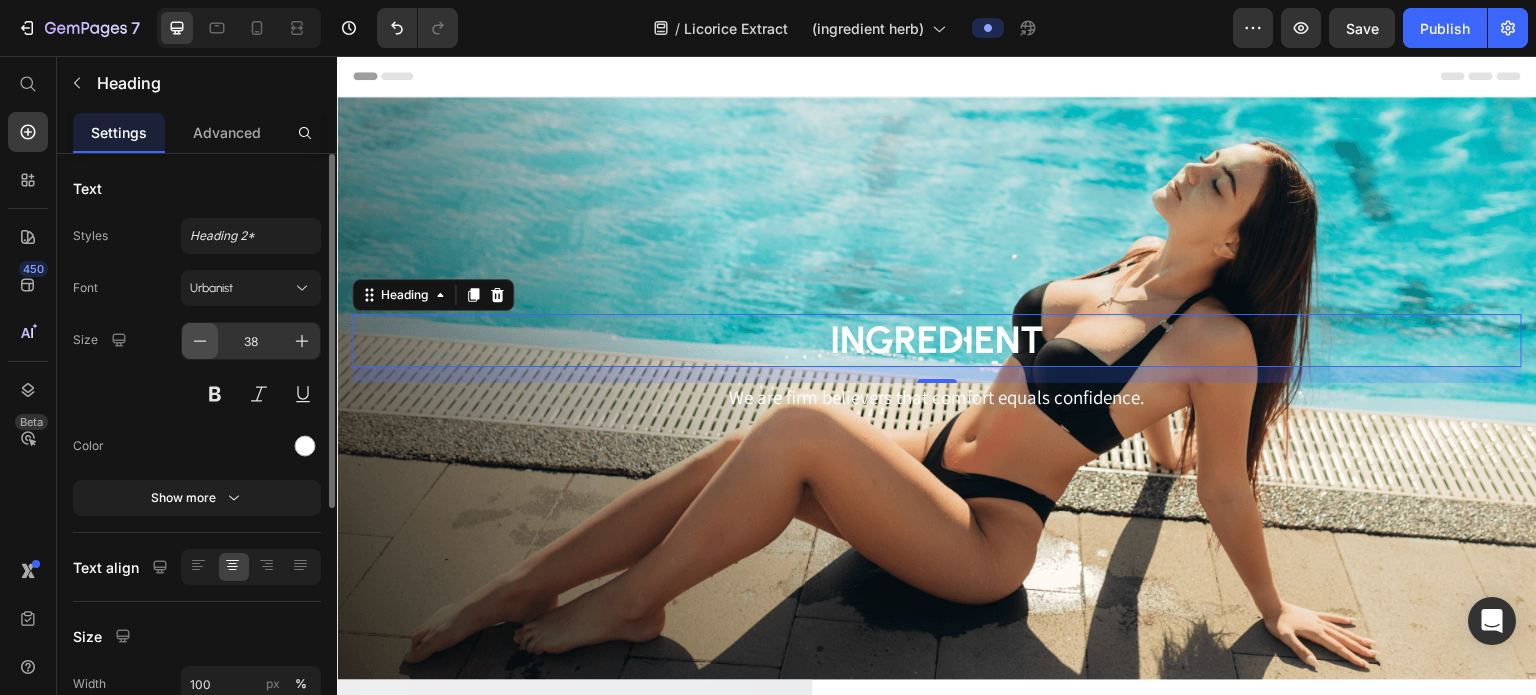 click 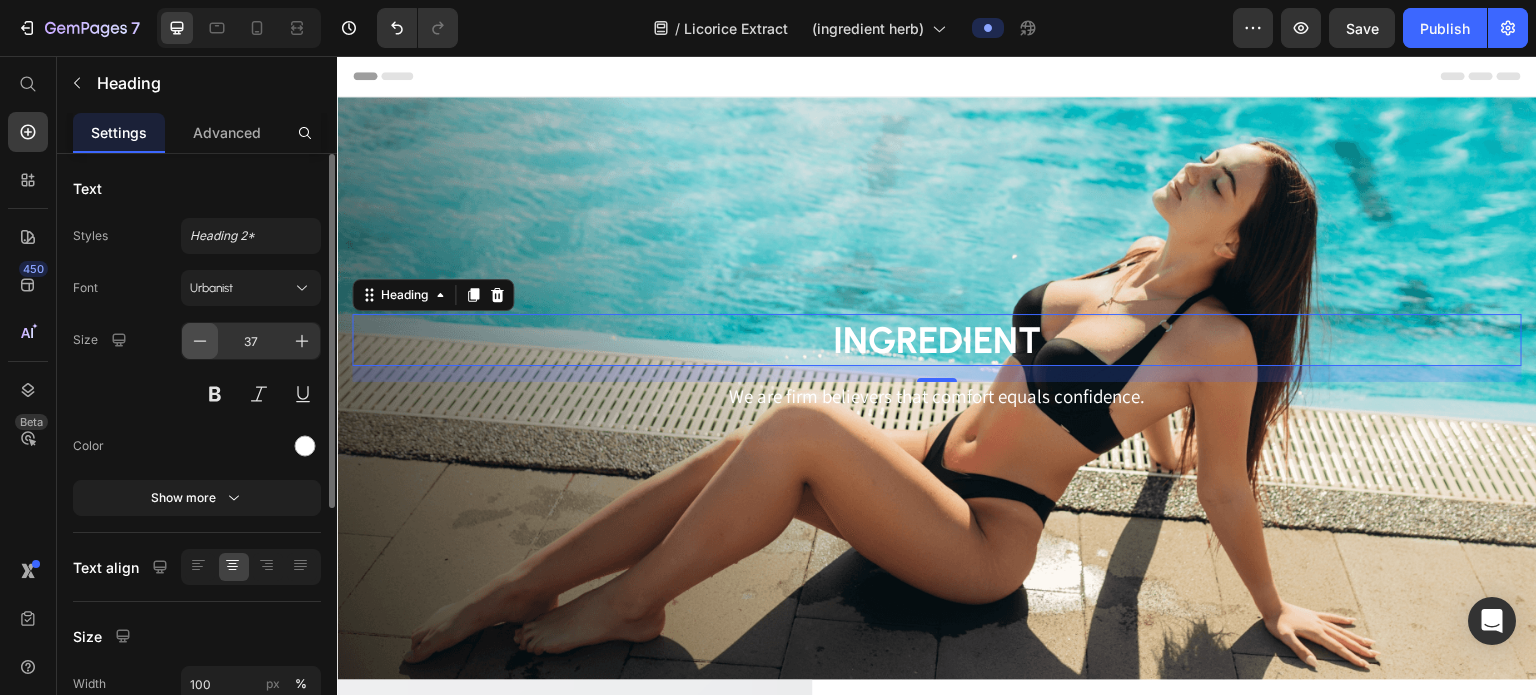 click 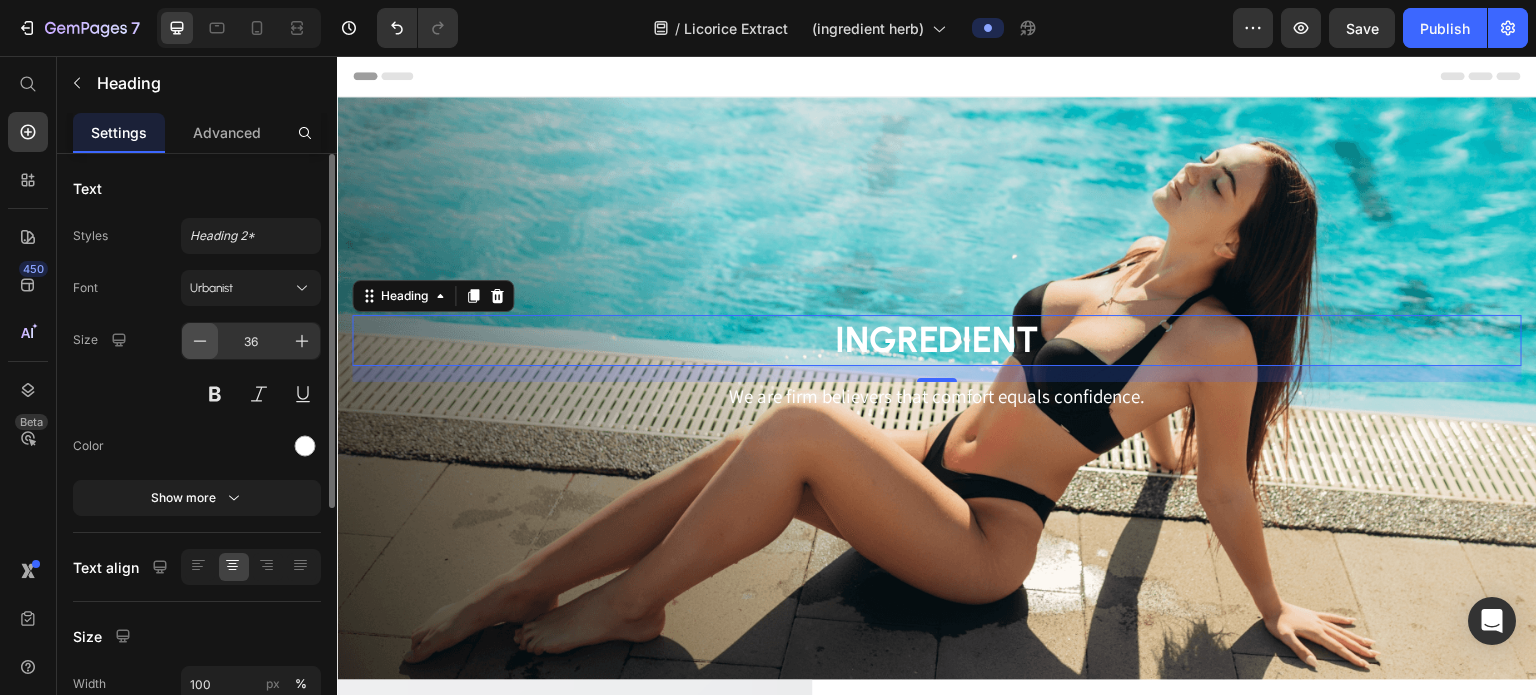 click 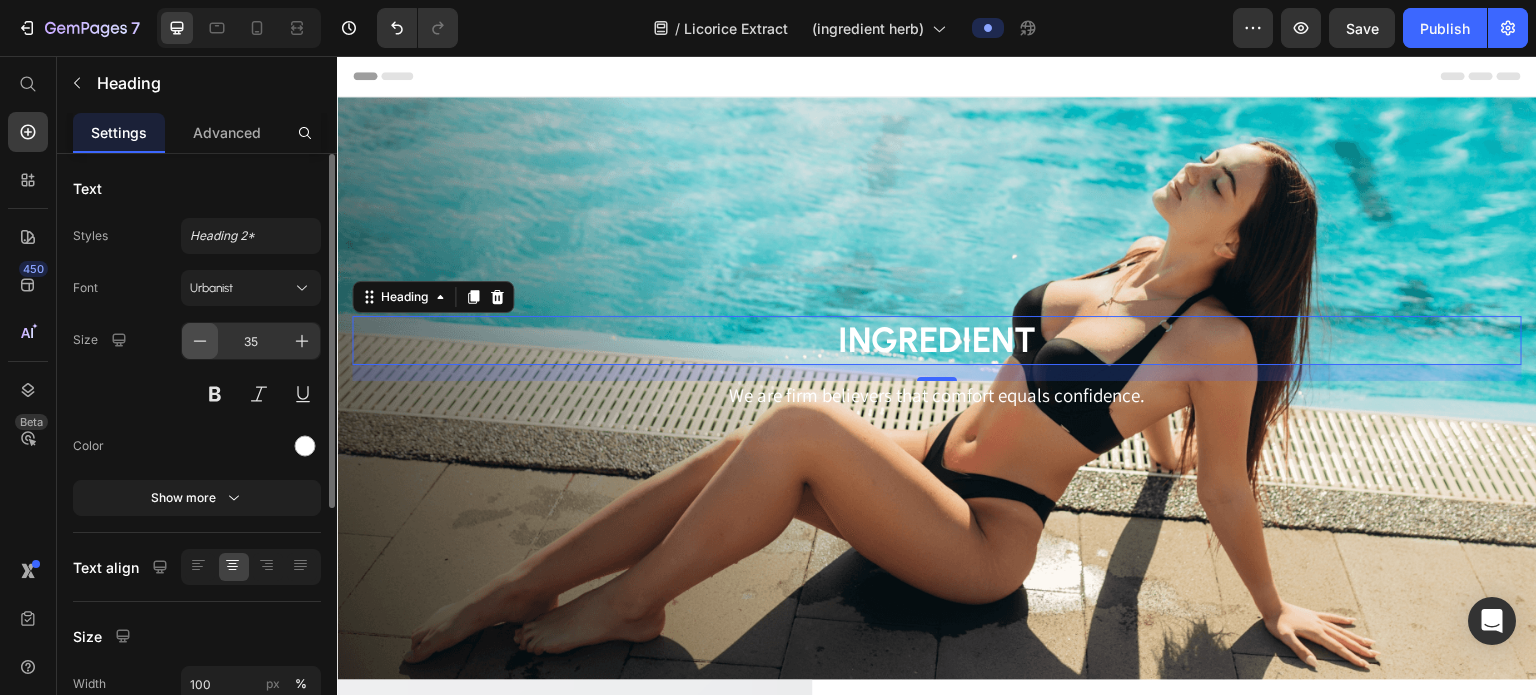 click 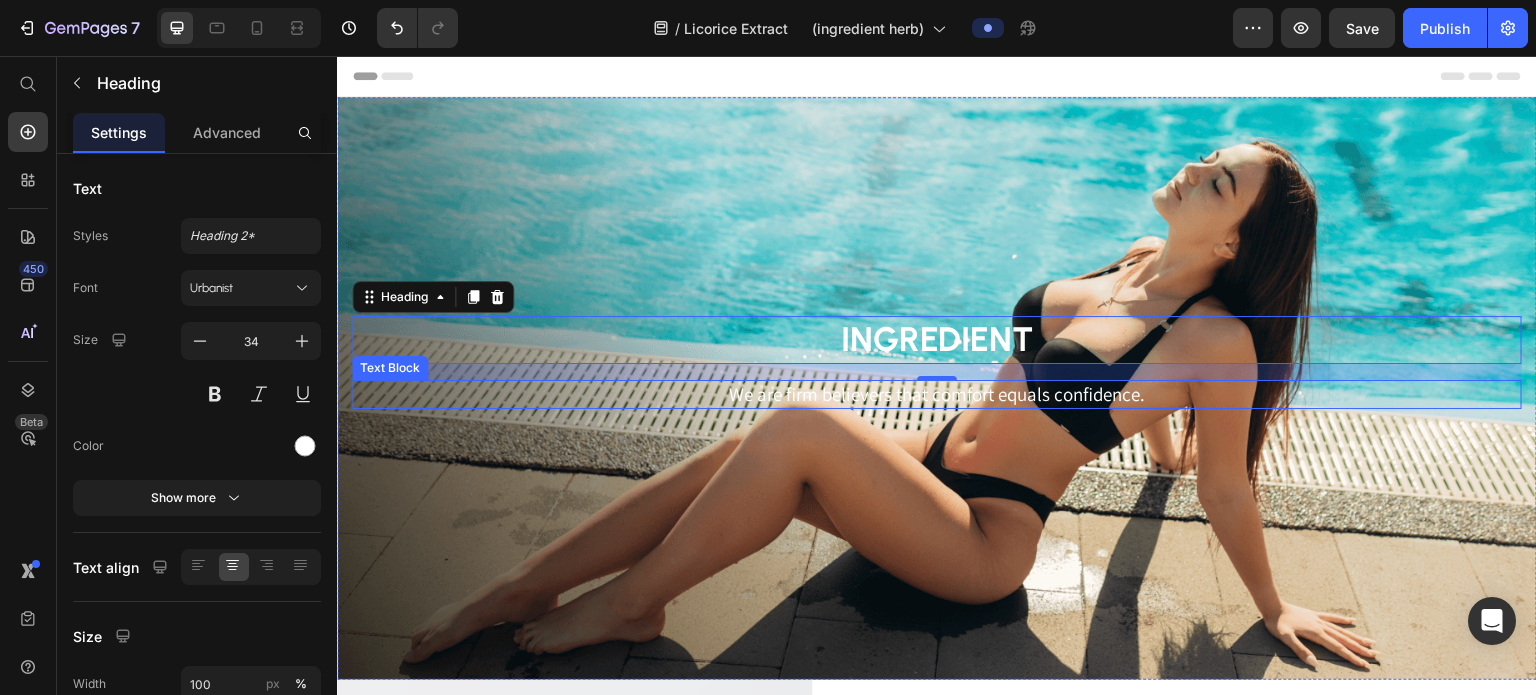 click on "We are firm believers that comfort equals confidence." at bounding box center (937, 394) 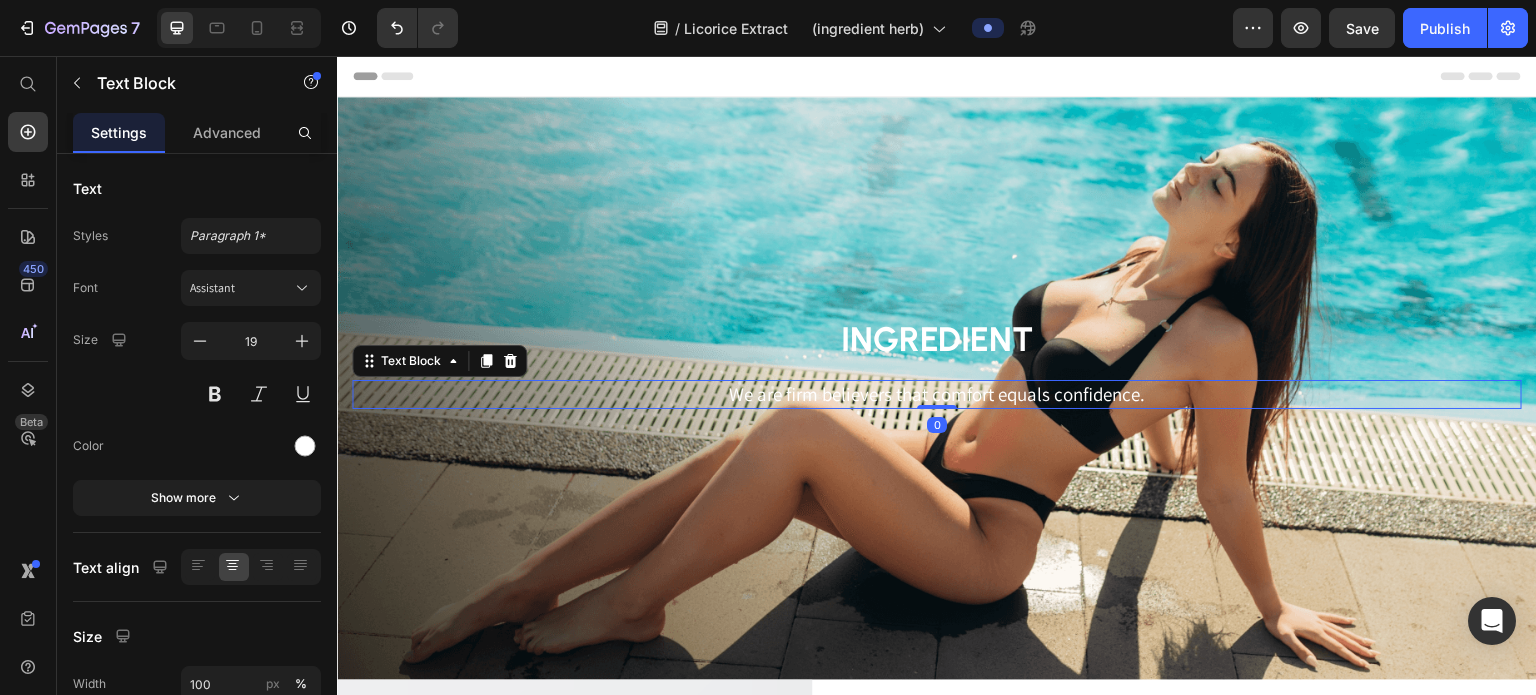 click on "We are firm believers that comfort equals confidence." at bounding box center (937, 394) 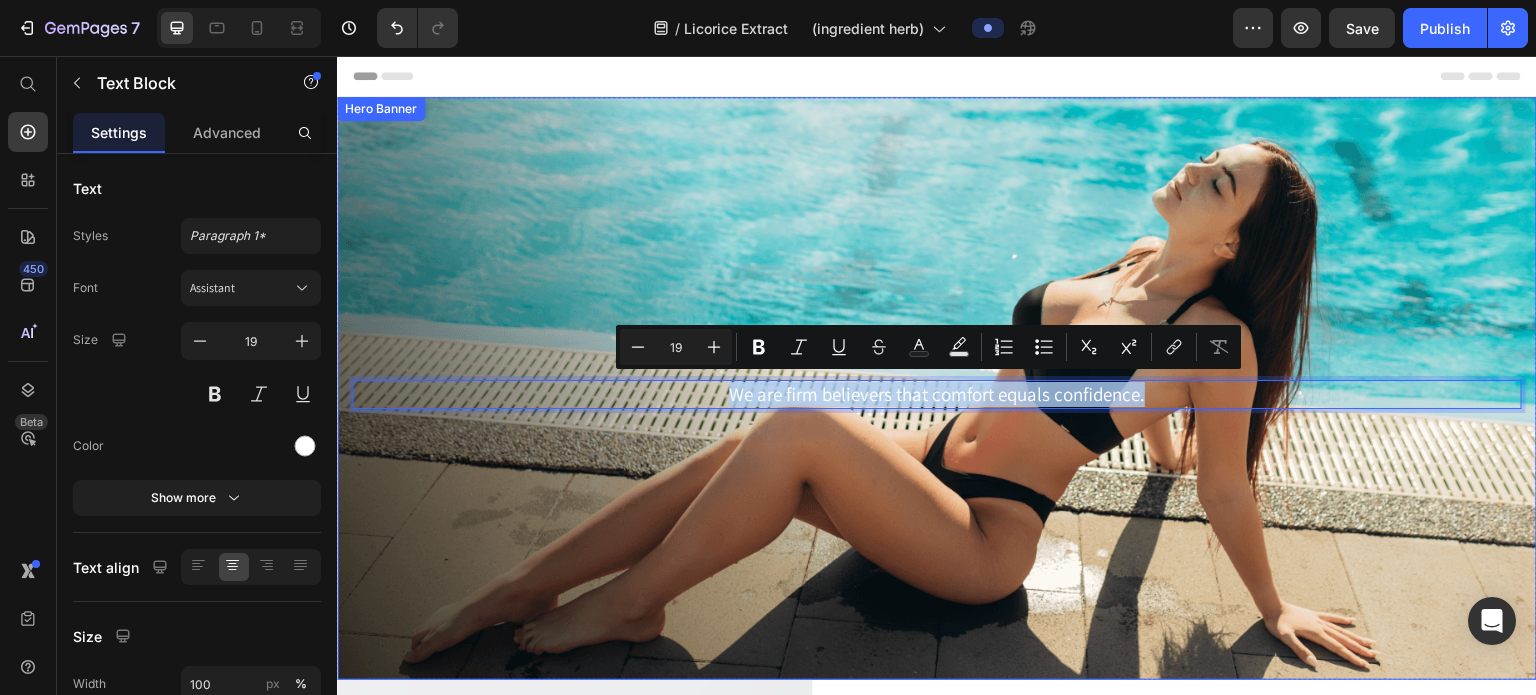 drag, startPoint x: 709, startPoint y: 393, endPoint x: 1163, endPoint y: 410, distance: 454.31818 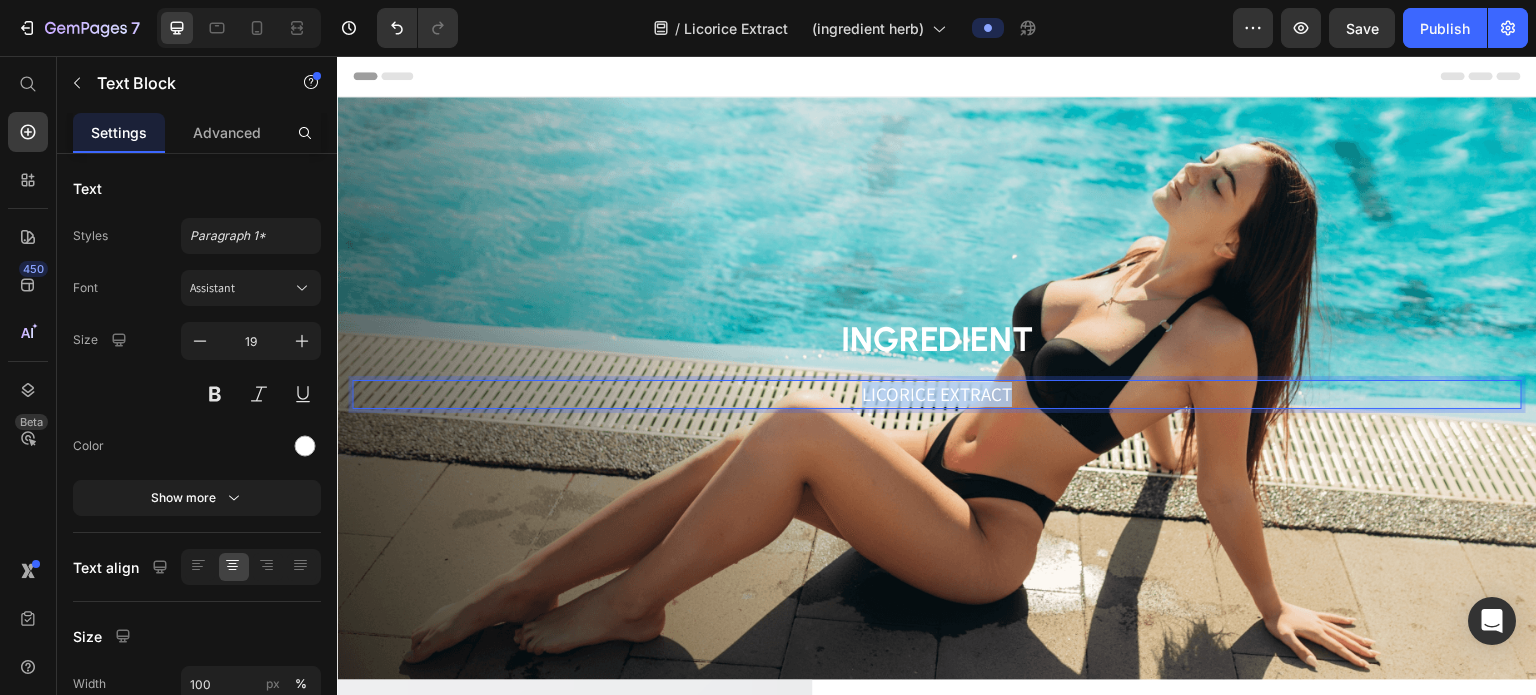 drag, startPoint x: 1011, startPoint y: 391, endPoint x: 755, endPoint y: 395, distance: 256.03125 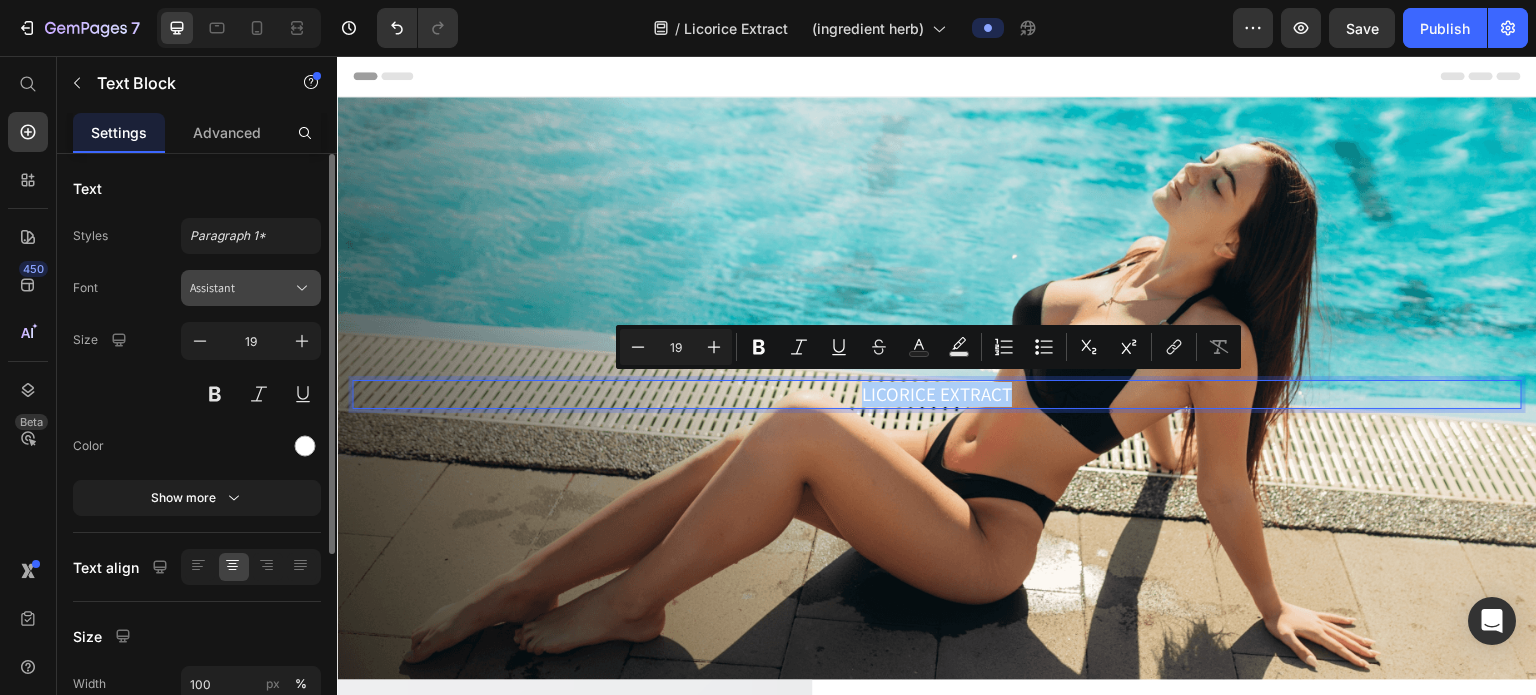 click on "Assistant" at bounding box center (251, 288) 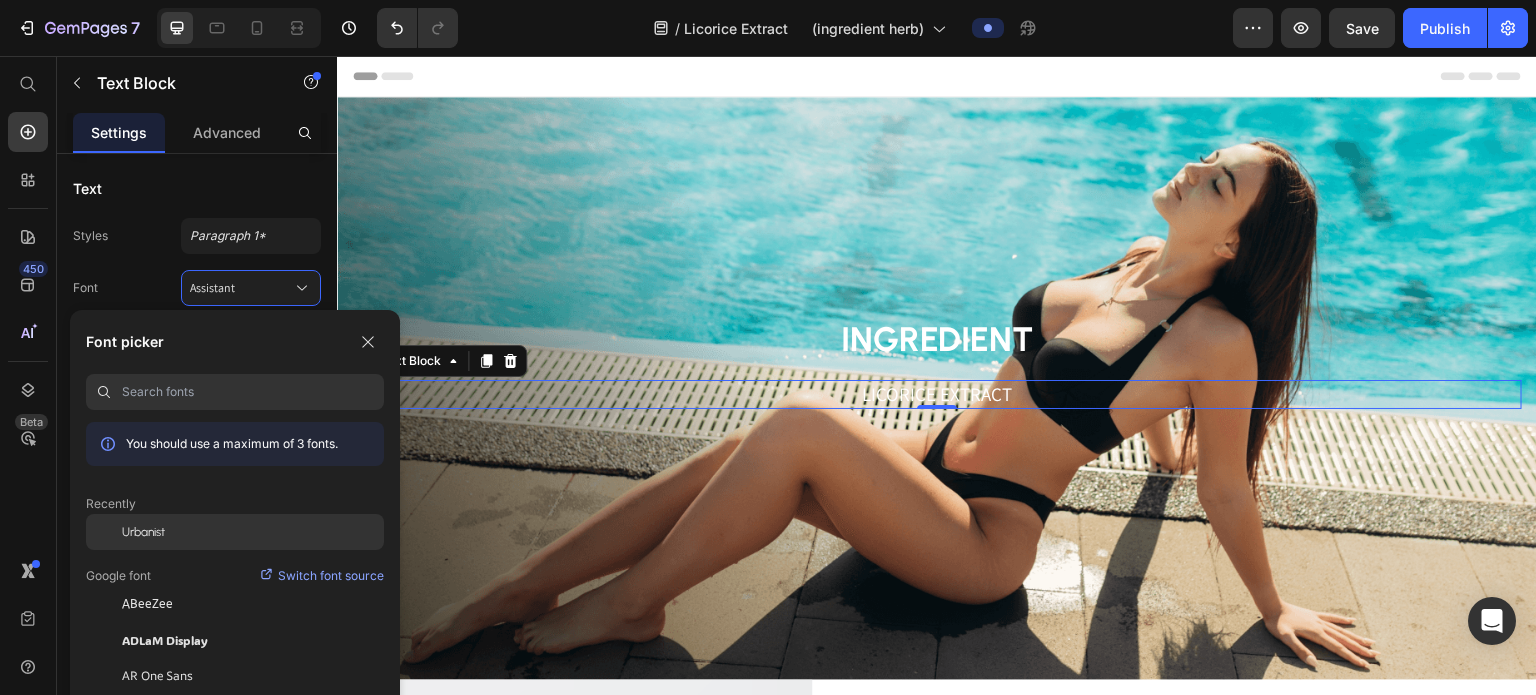 click on "Urbanist" 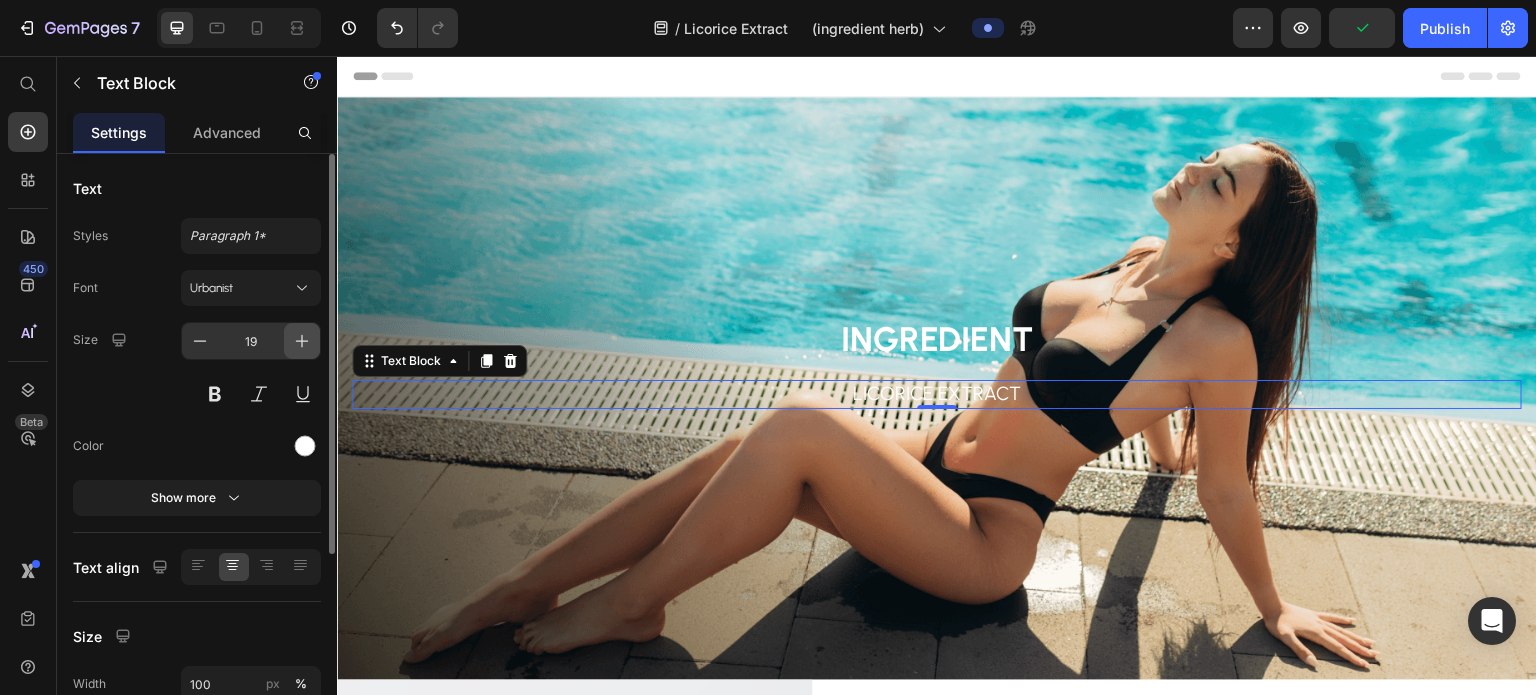 click at bounding box center (302, 341) 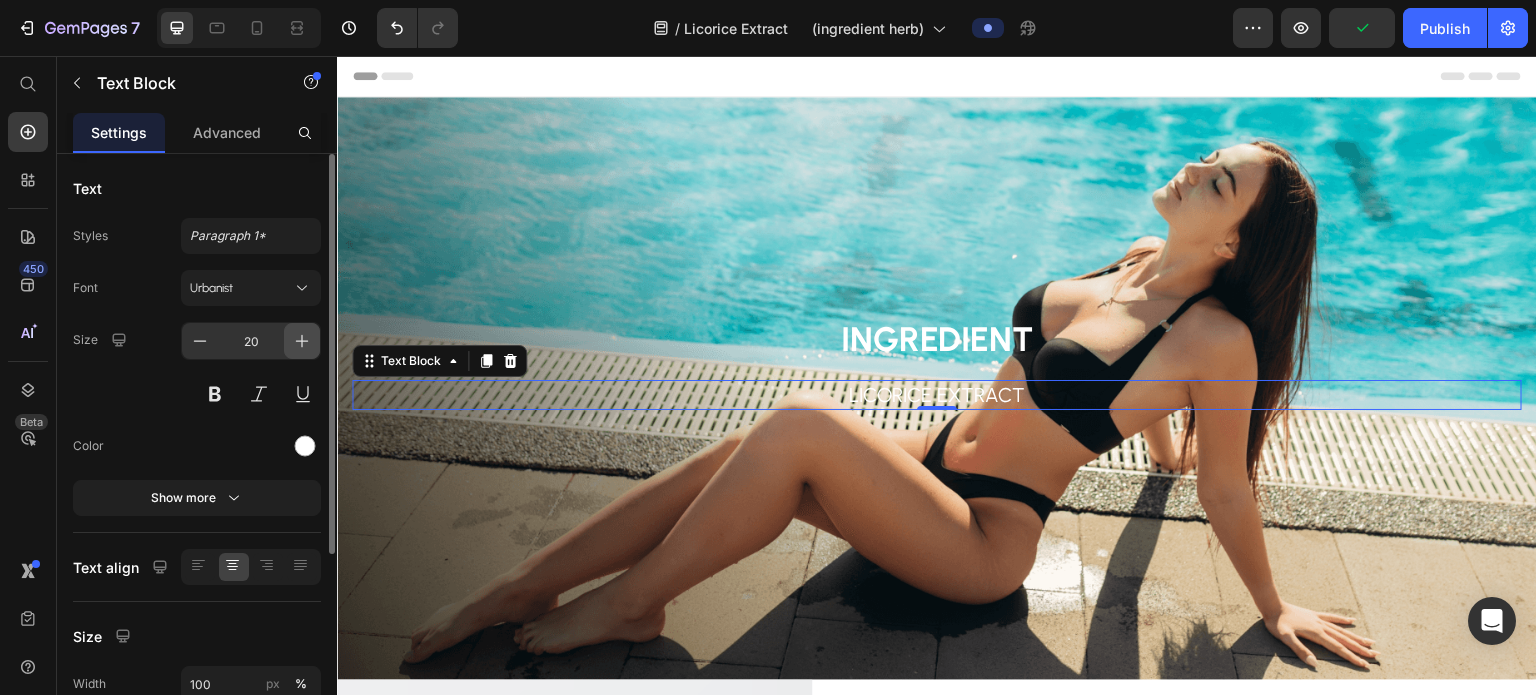 click at bounding box center (302, 341) 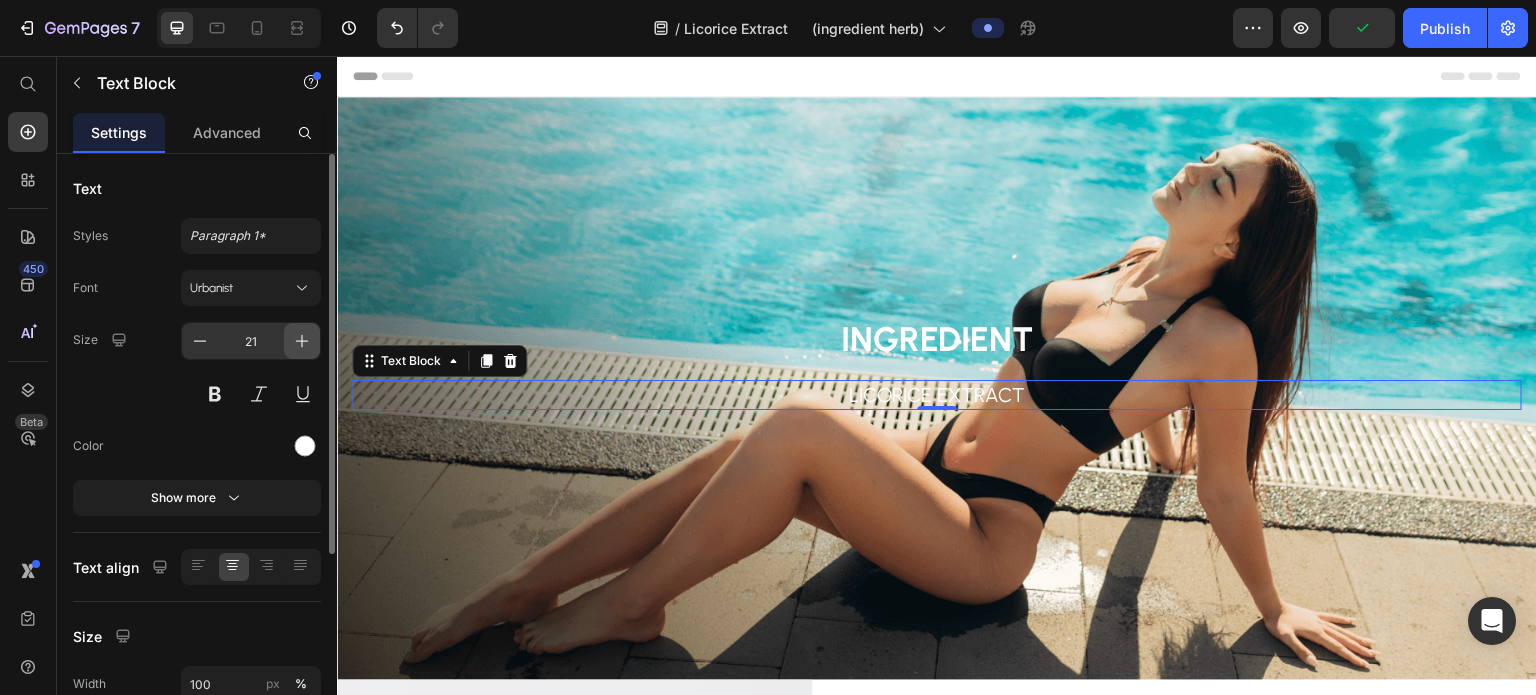 click at bounding box center (302, 341) 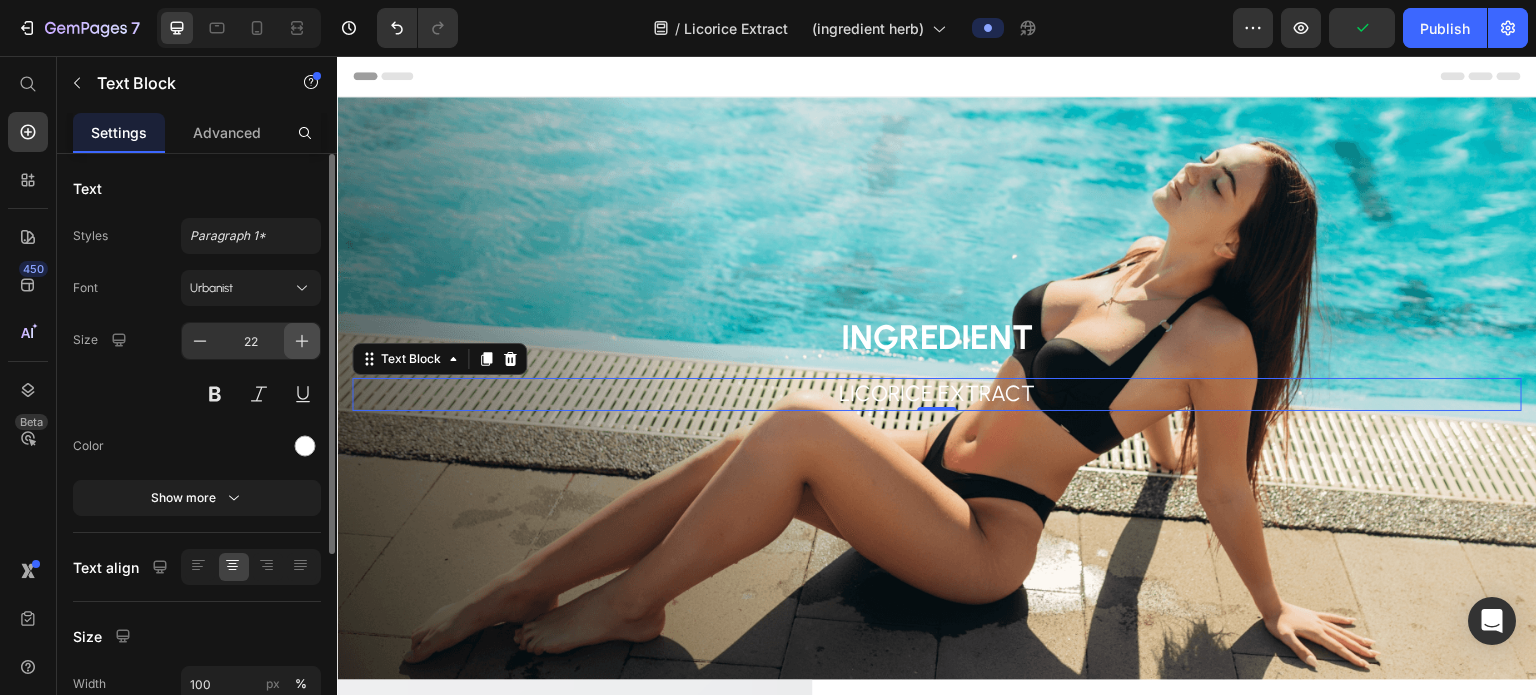 click at bounding box center [302, 341] 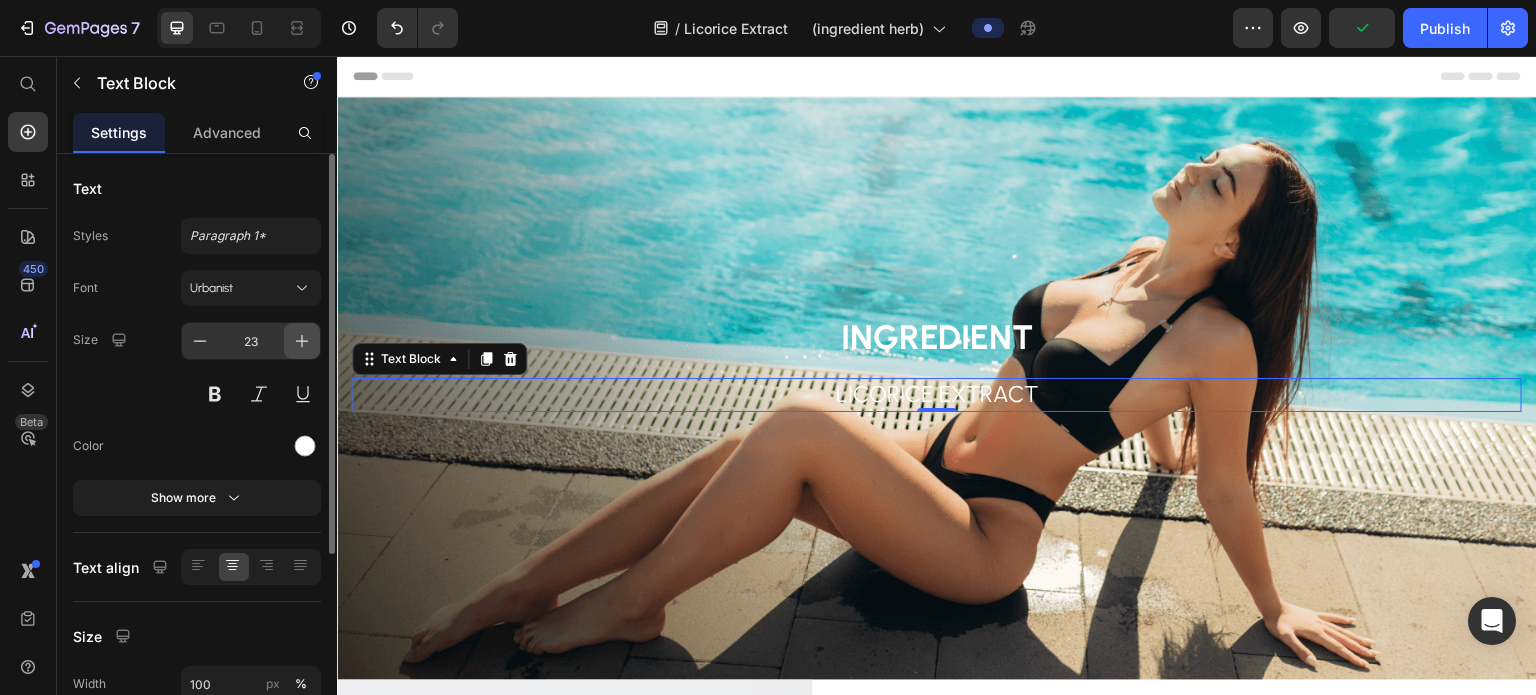 click at bounding box center [302, 341] 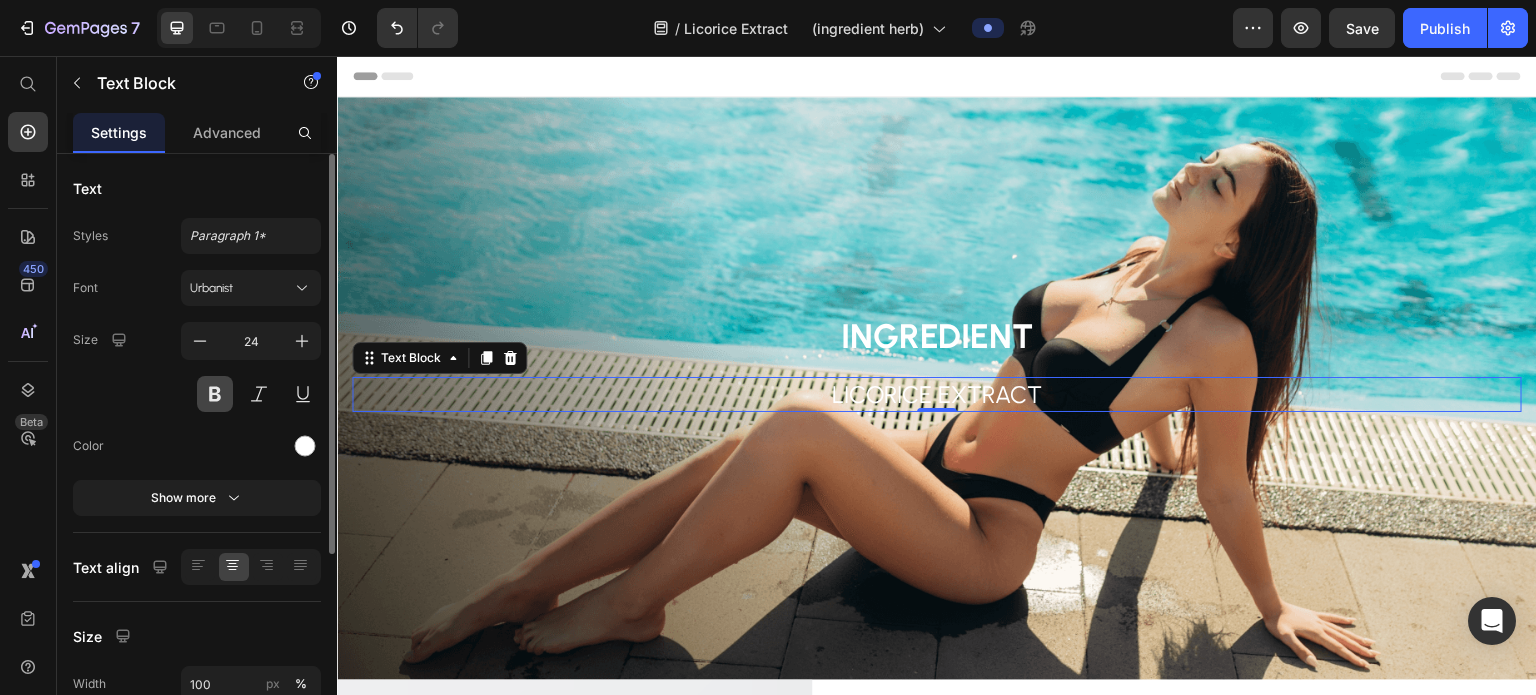 click at bounding box center [215, 394] 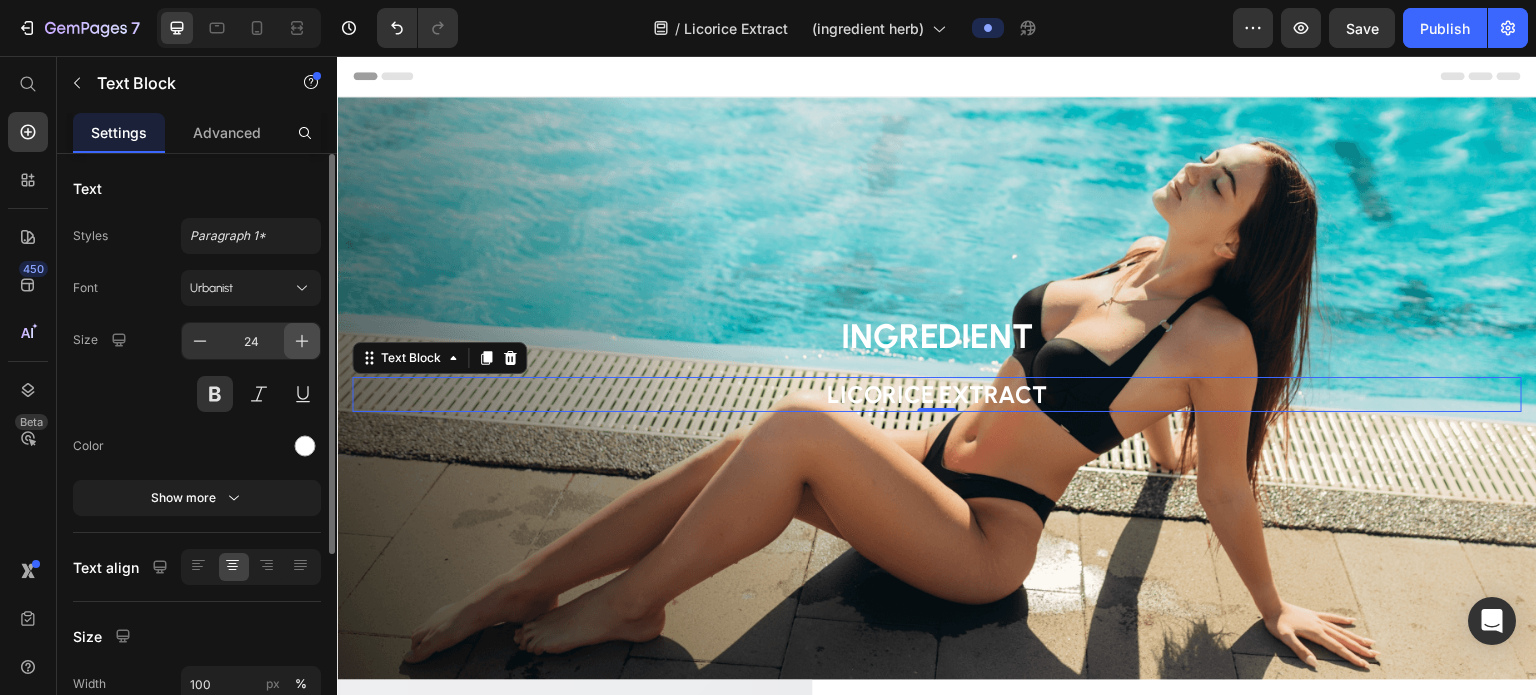 click 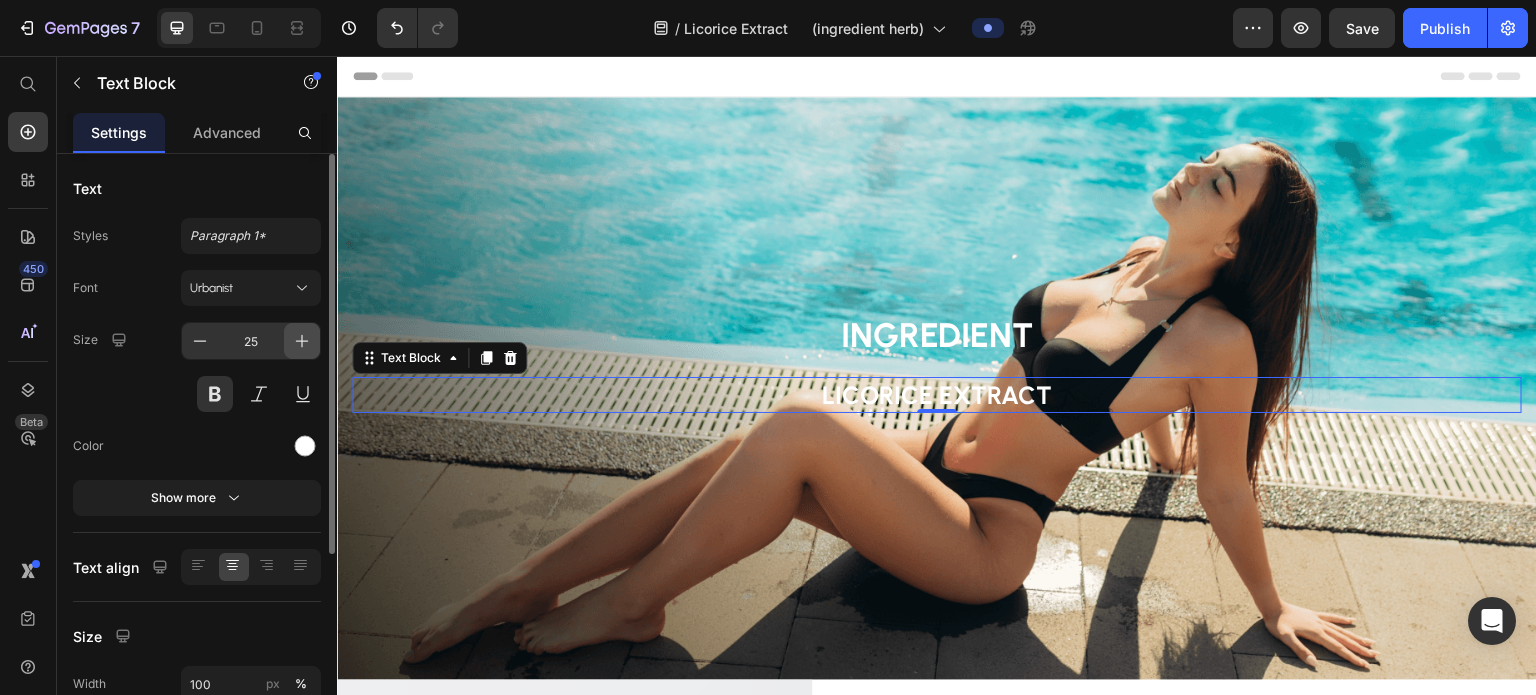 click 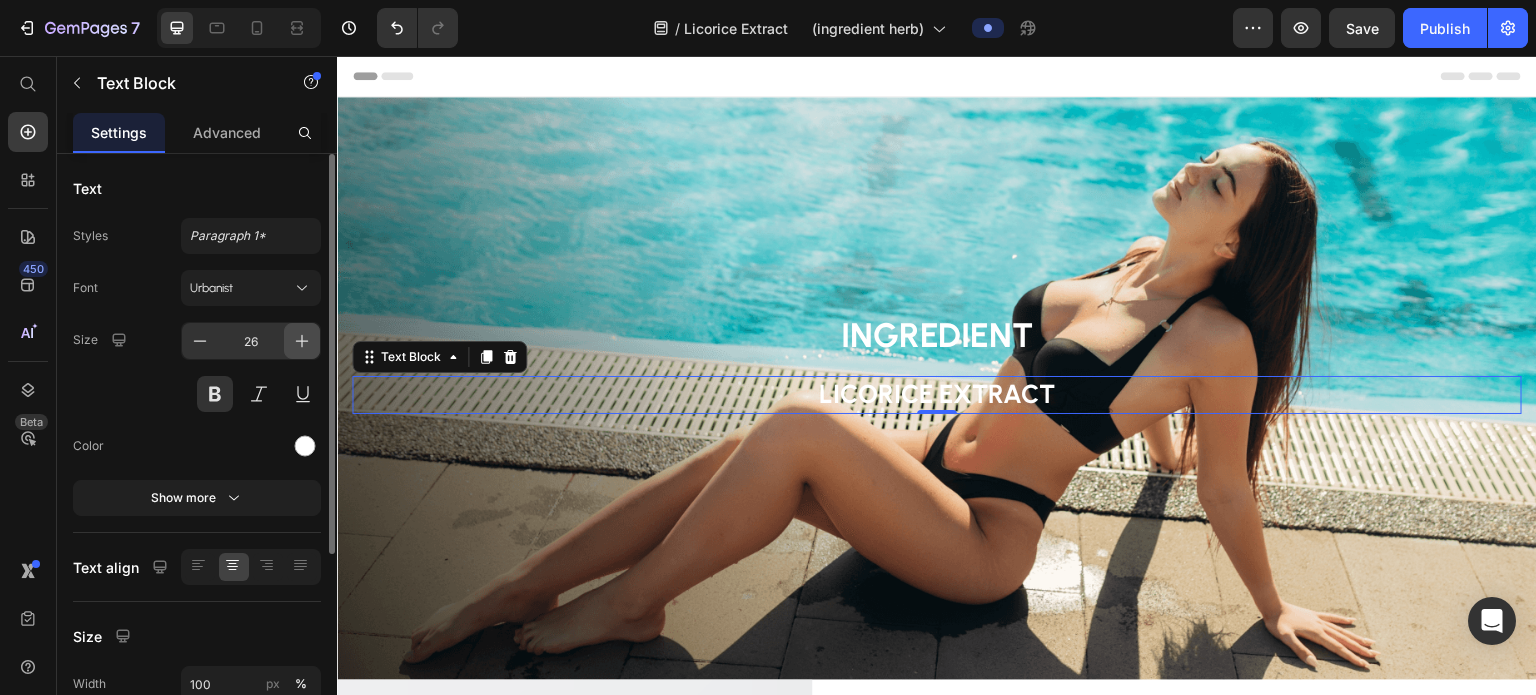 click 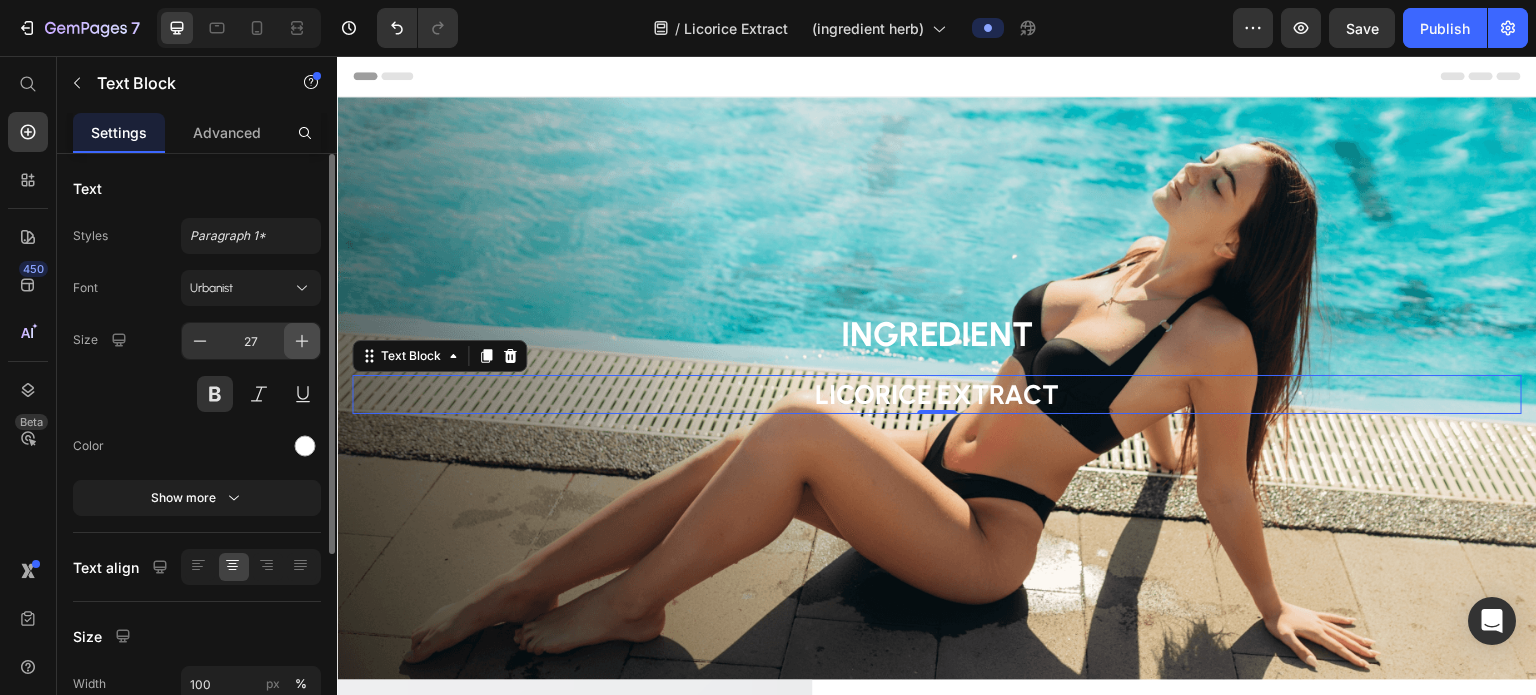 click 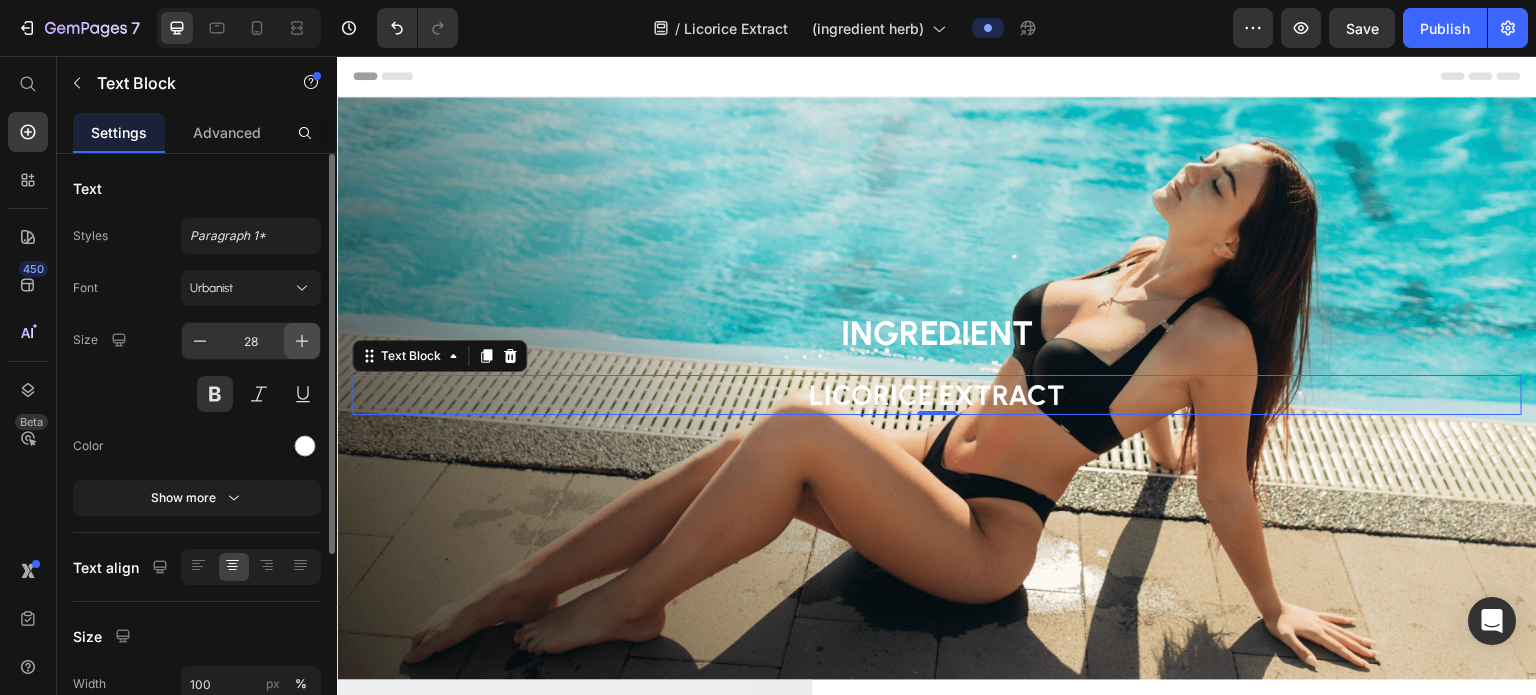 click 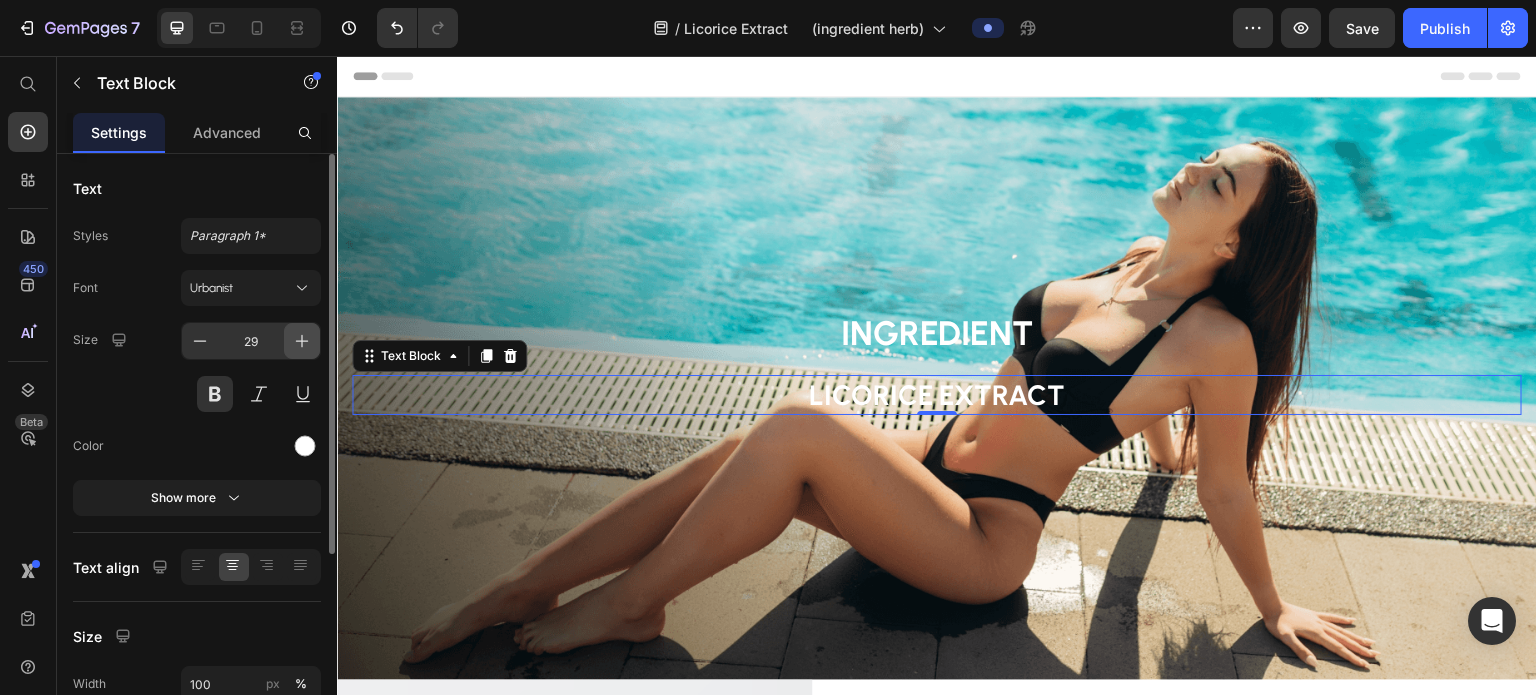 click 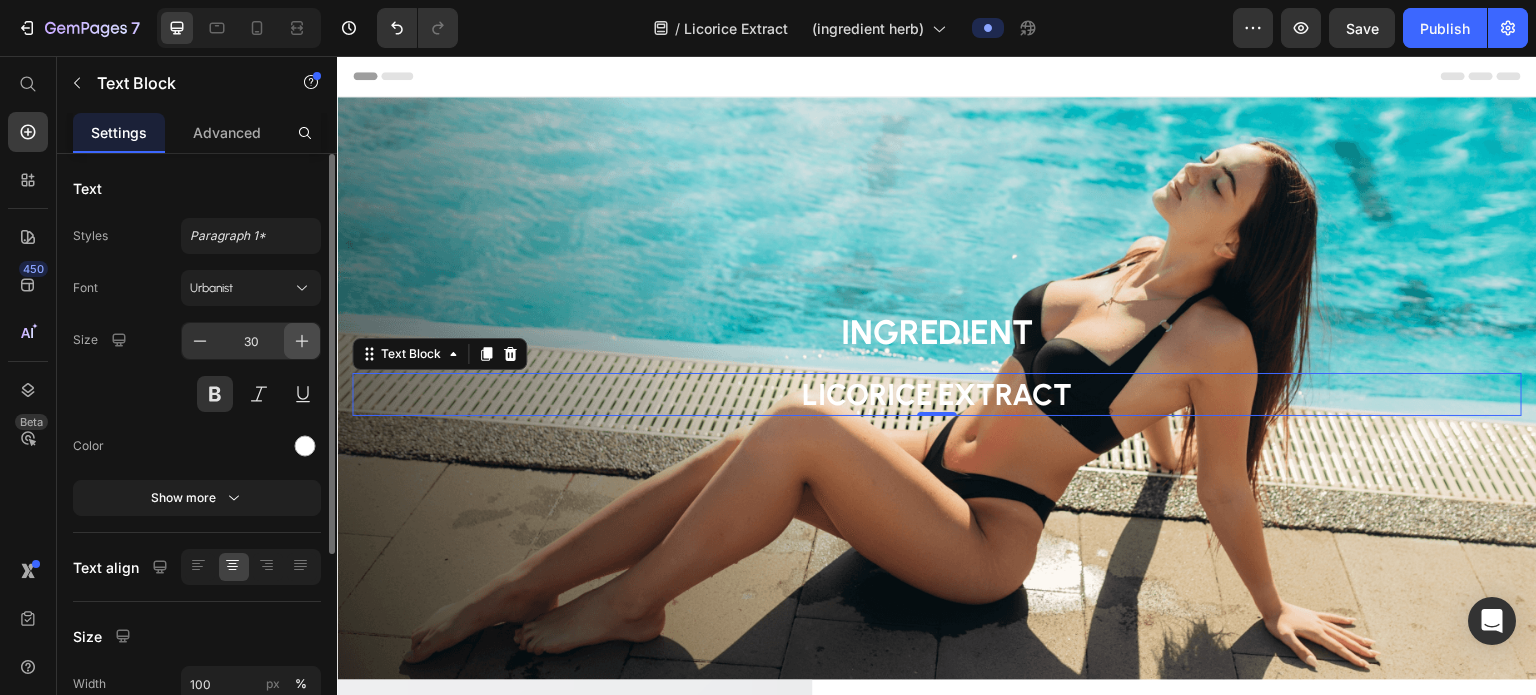 click 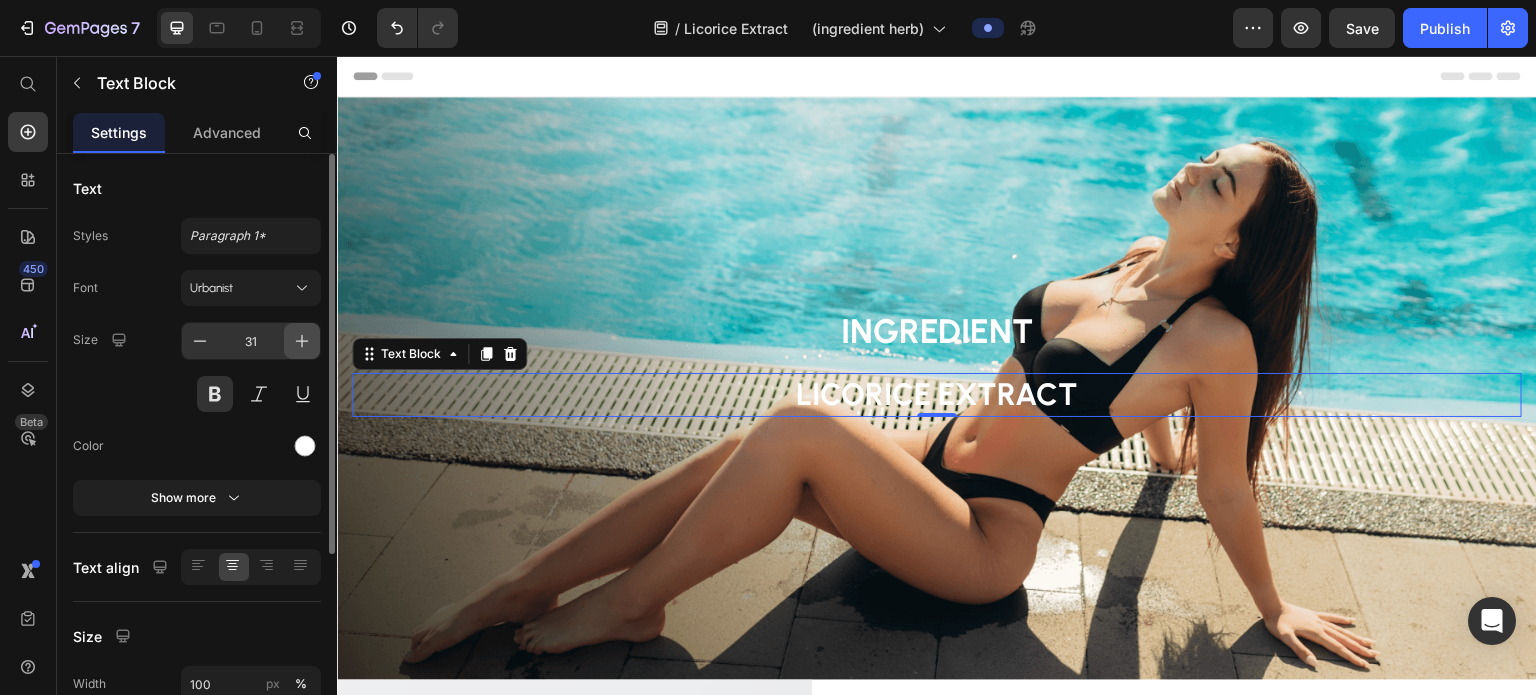 click 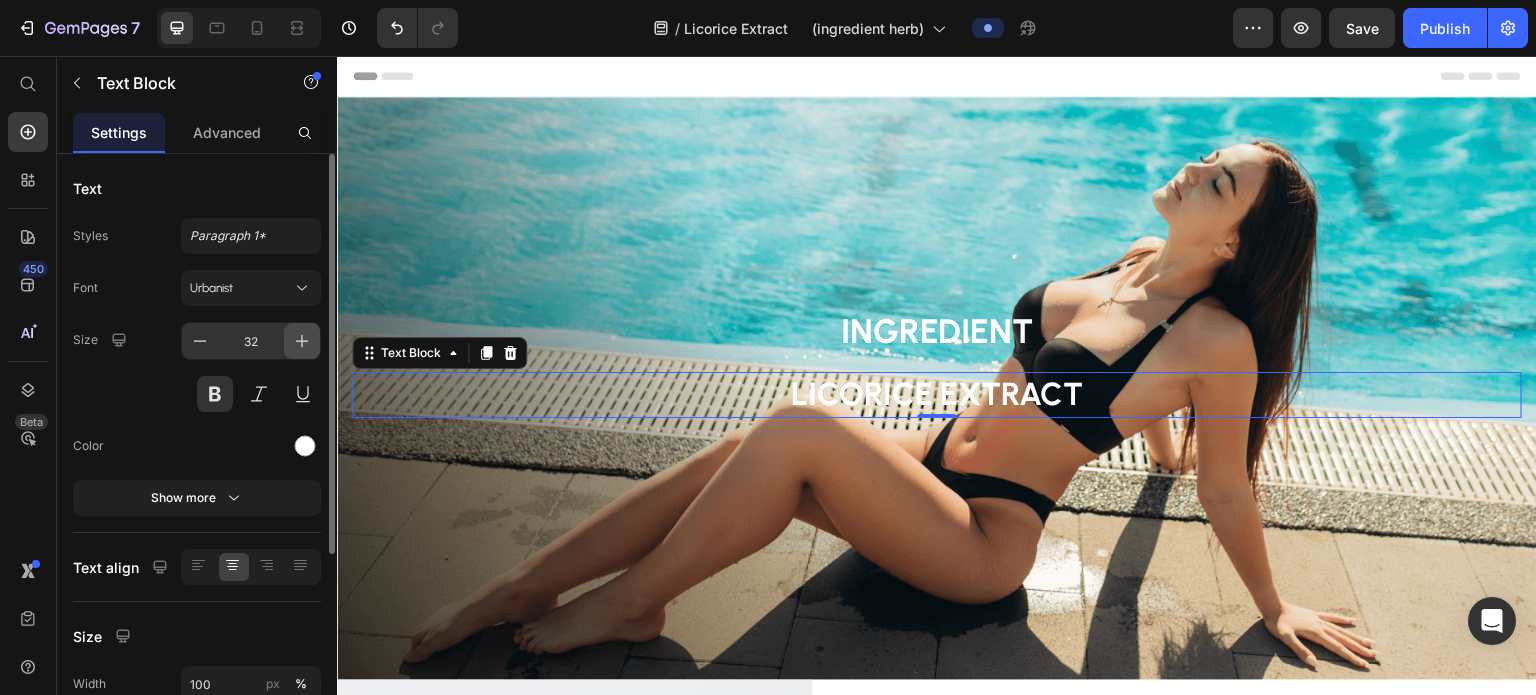 click 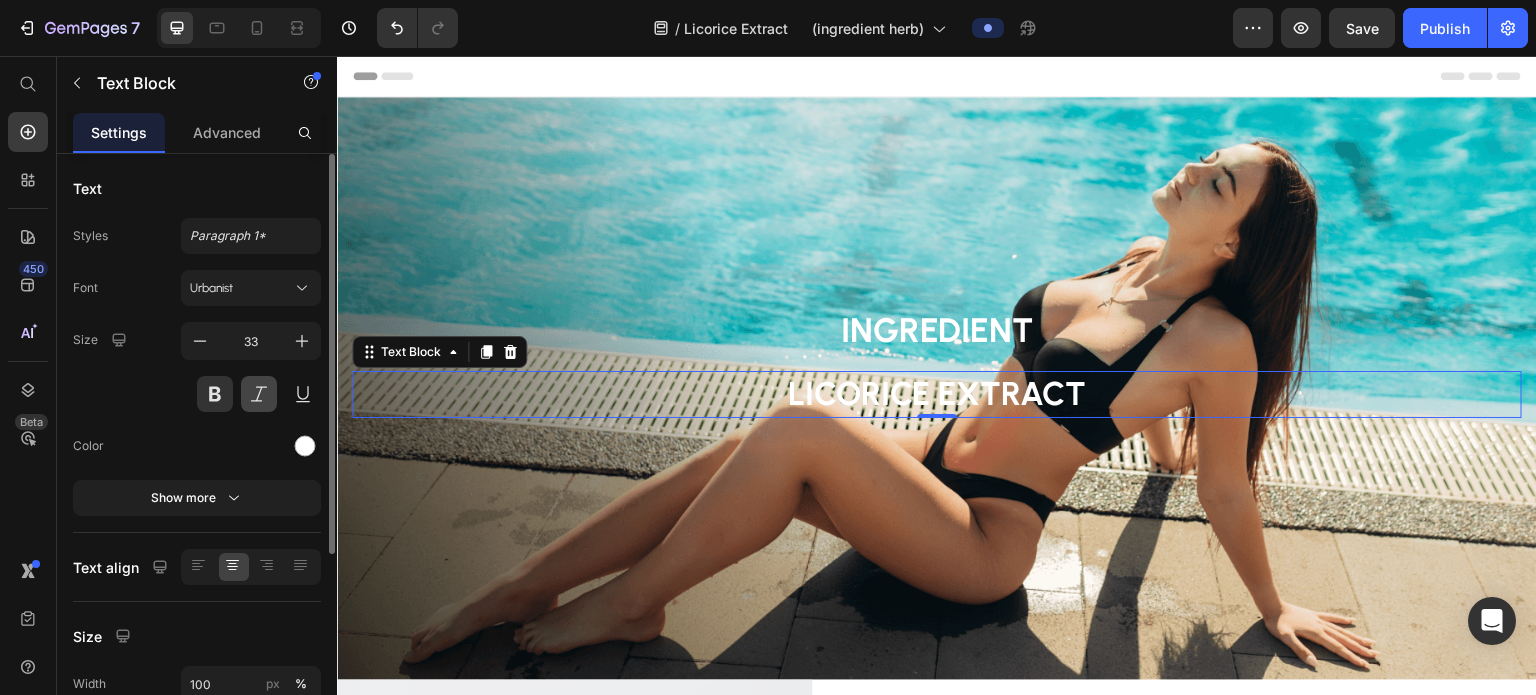 click at bounding box center (259, 394) 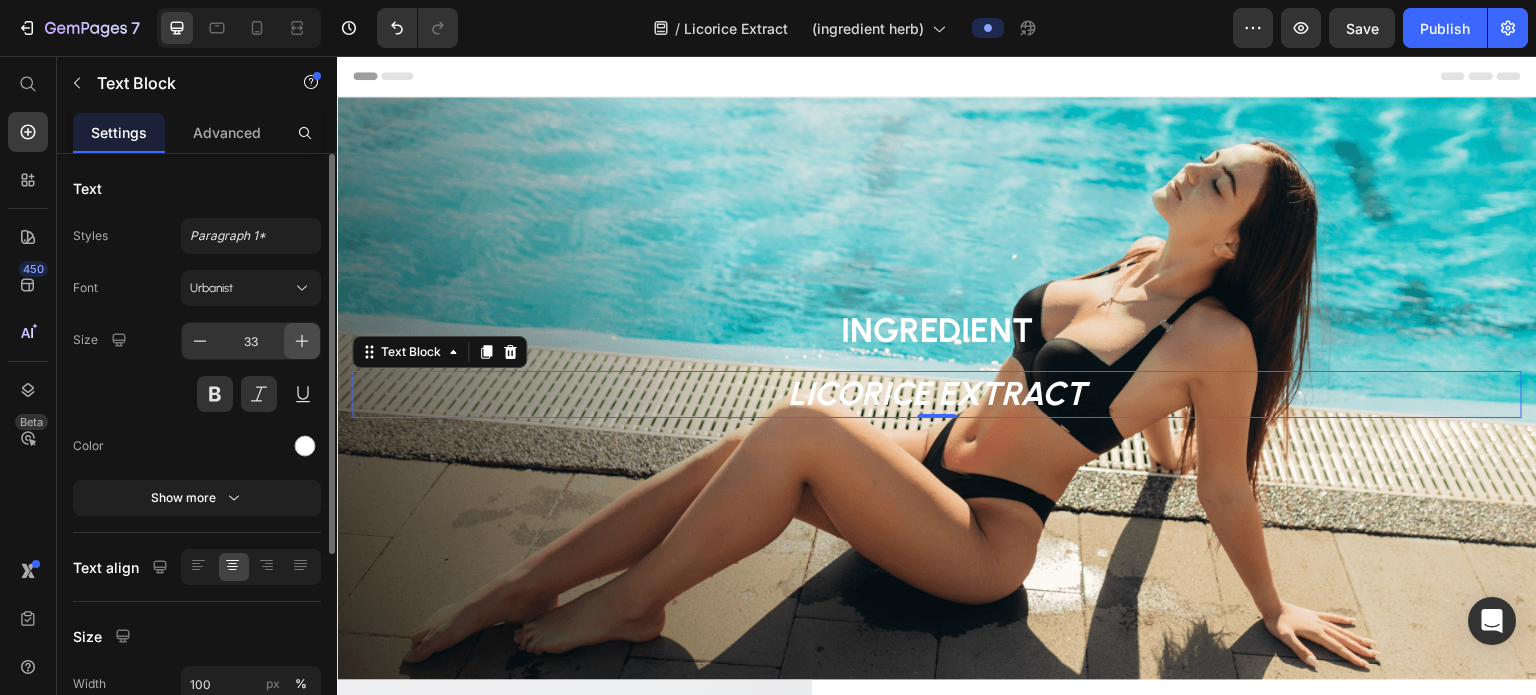 click 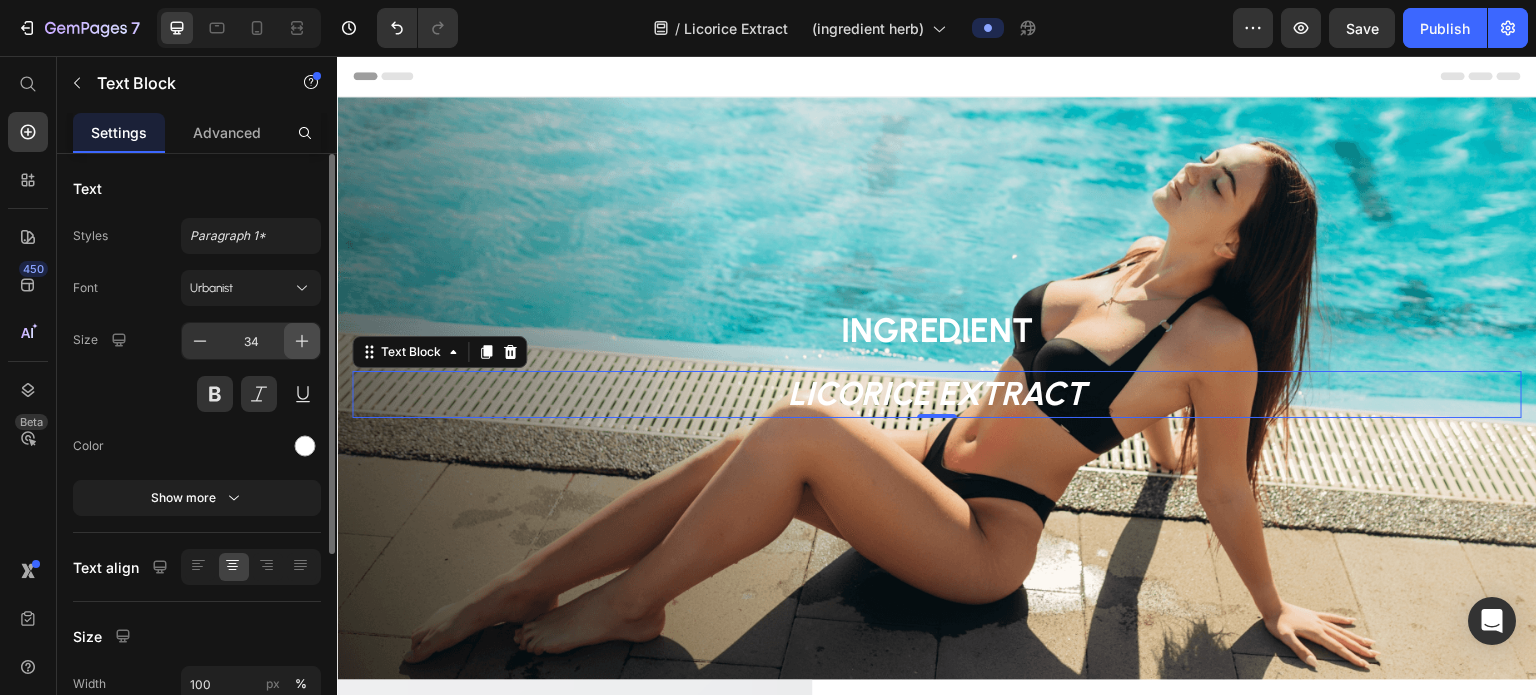 click 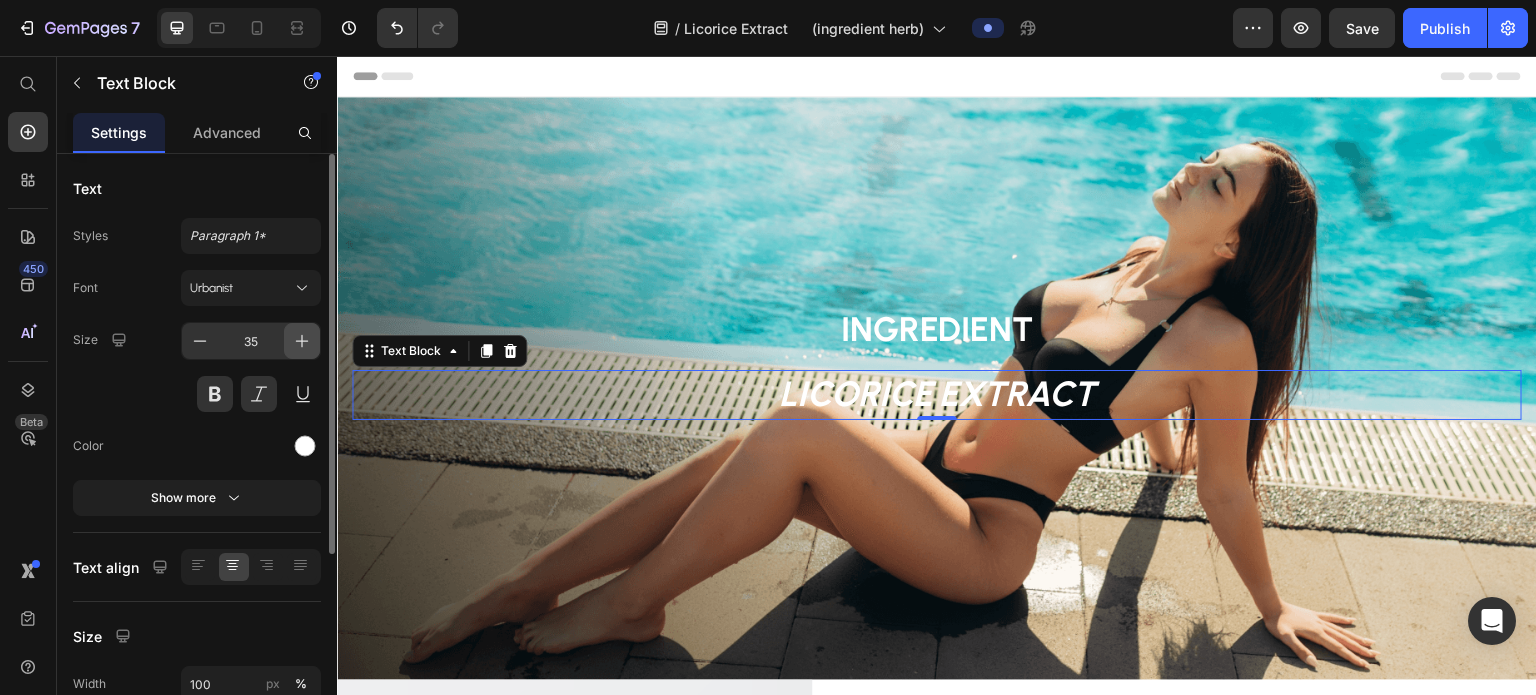 click 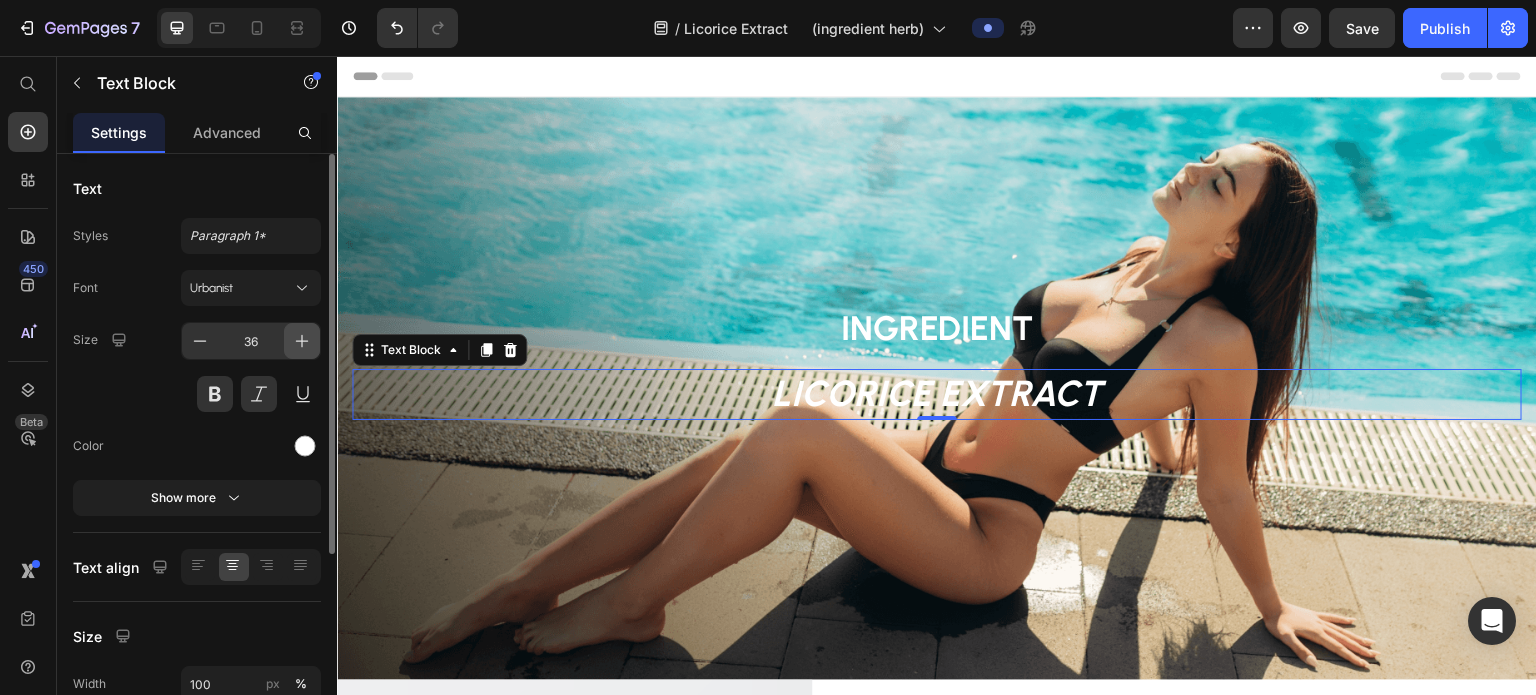 click 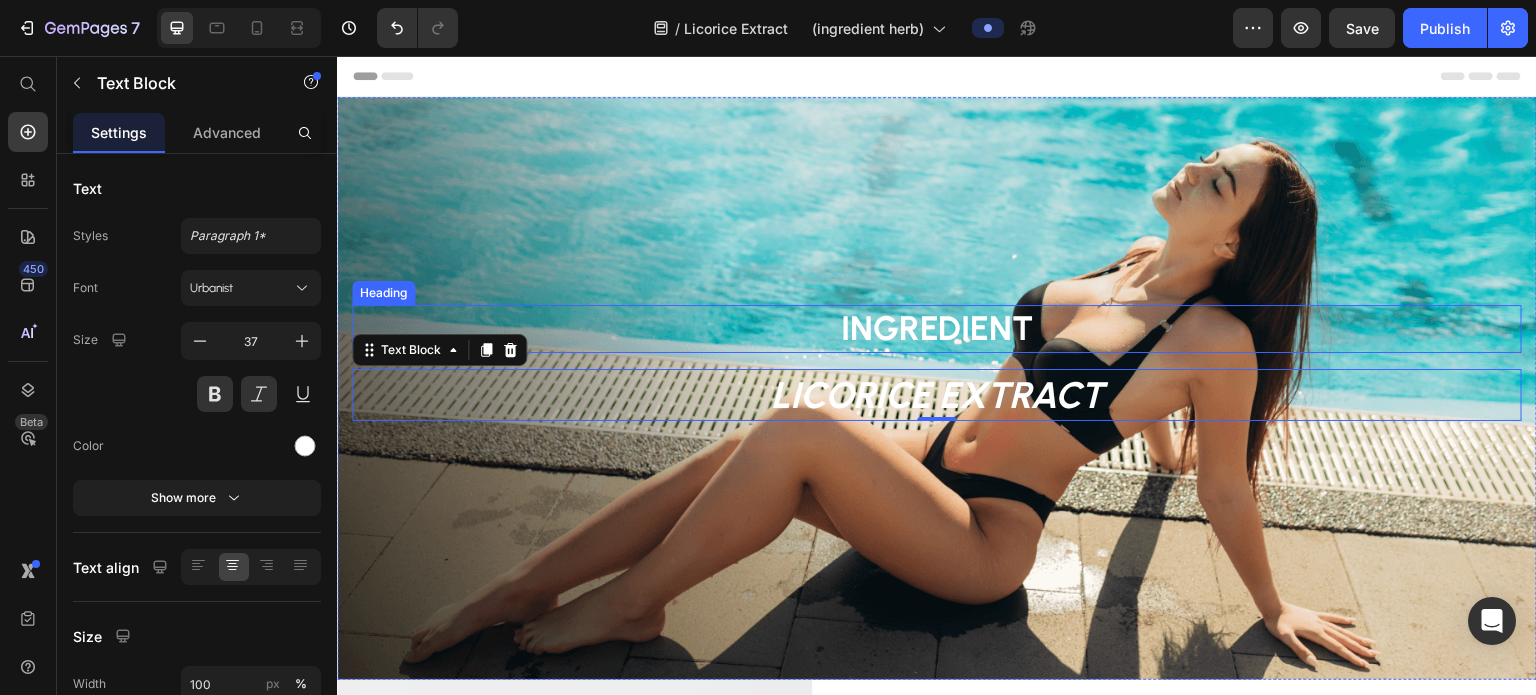 click on "INGREDIENT" at bounding box center (937, 328) 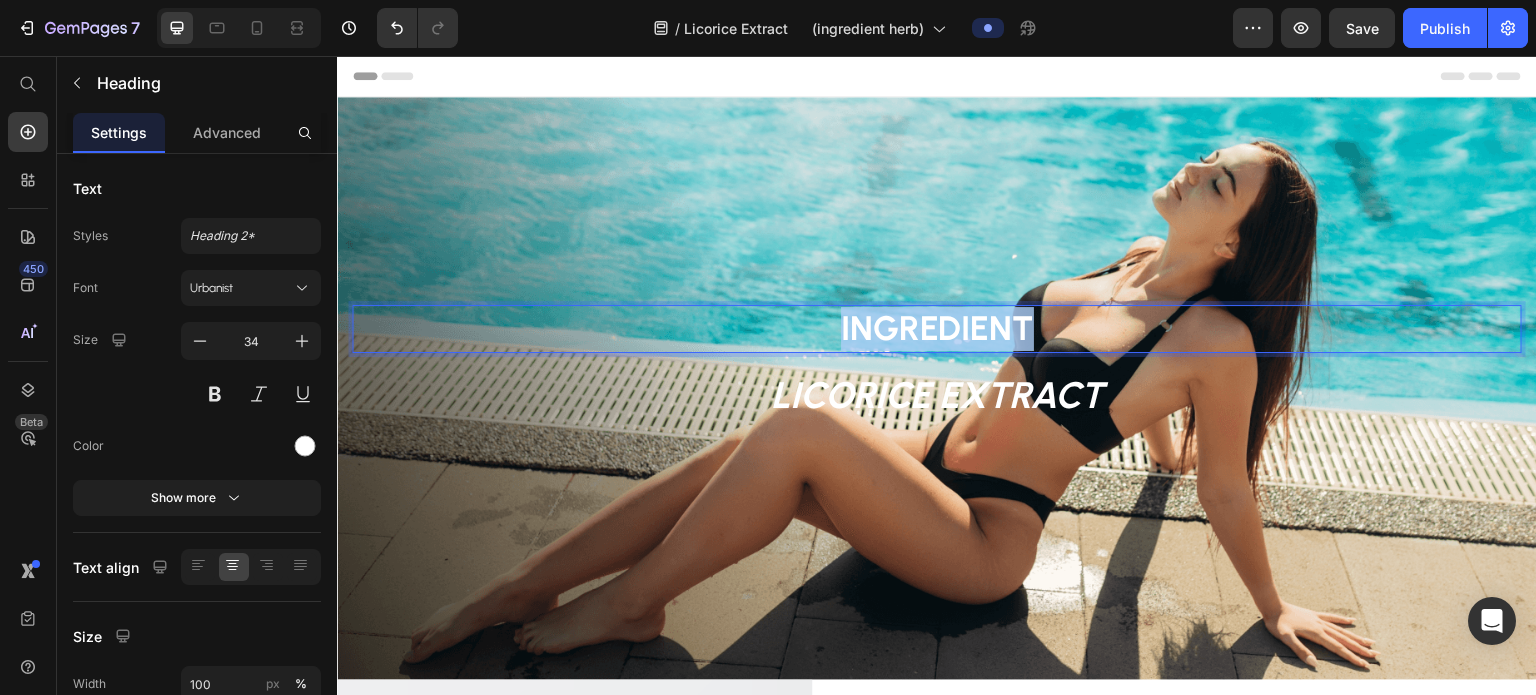 drag, startPoint x: 1049, startPoint y: 320, endPoint x: 732, endPoint y: 319, distance: 317.0016 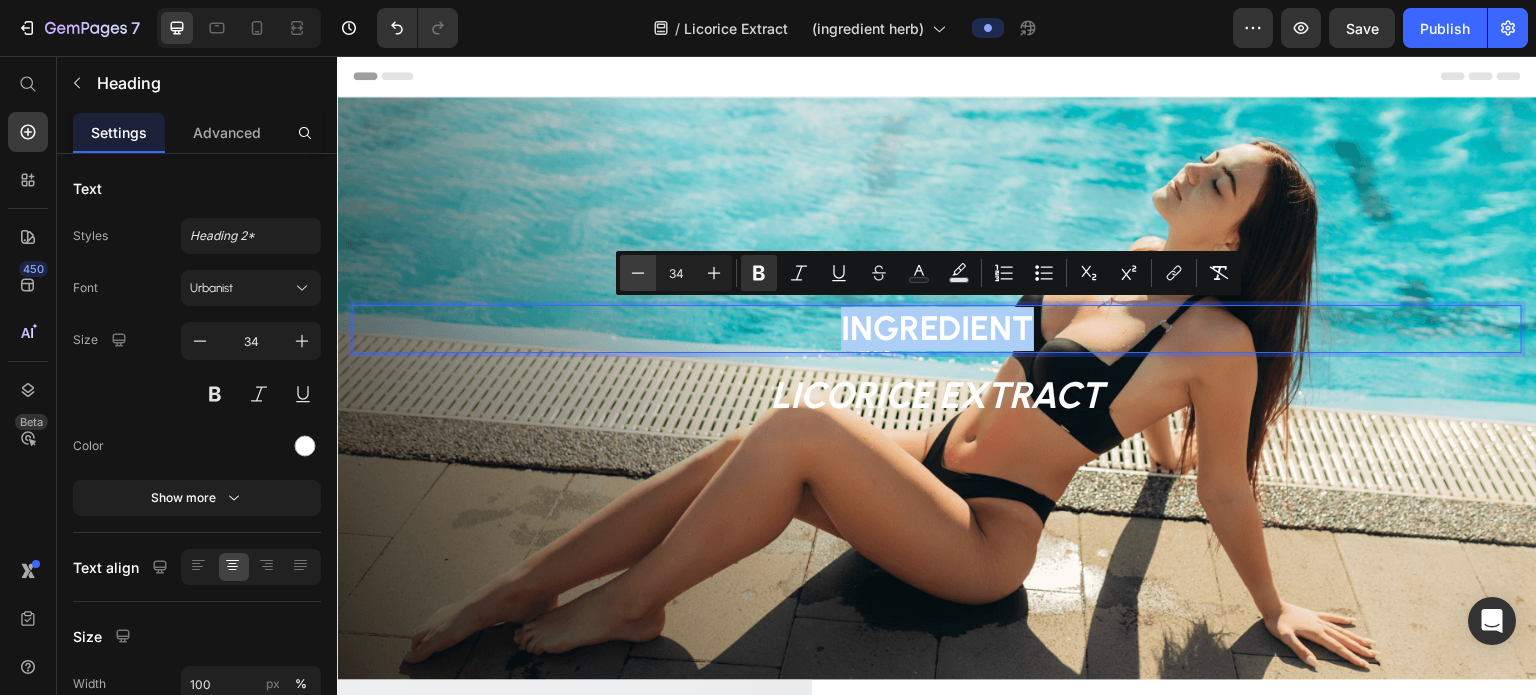 click 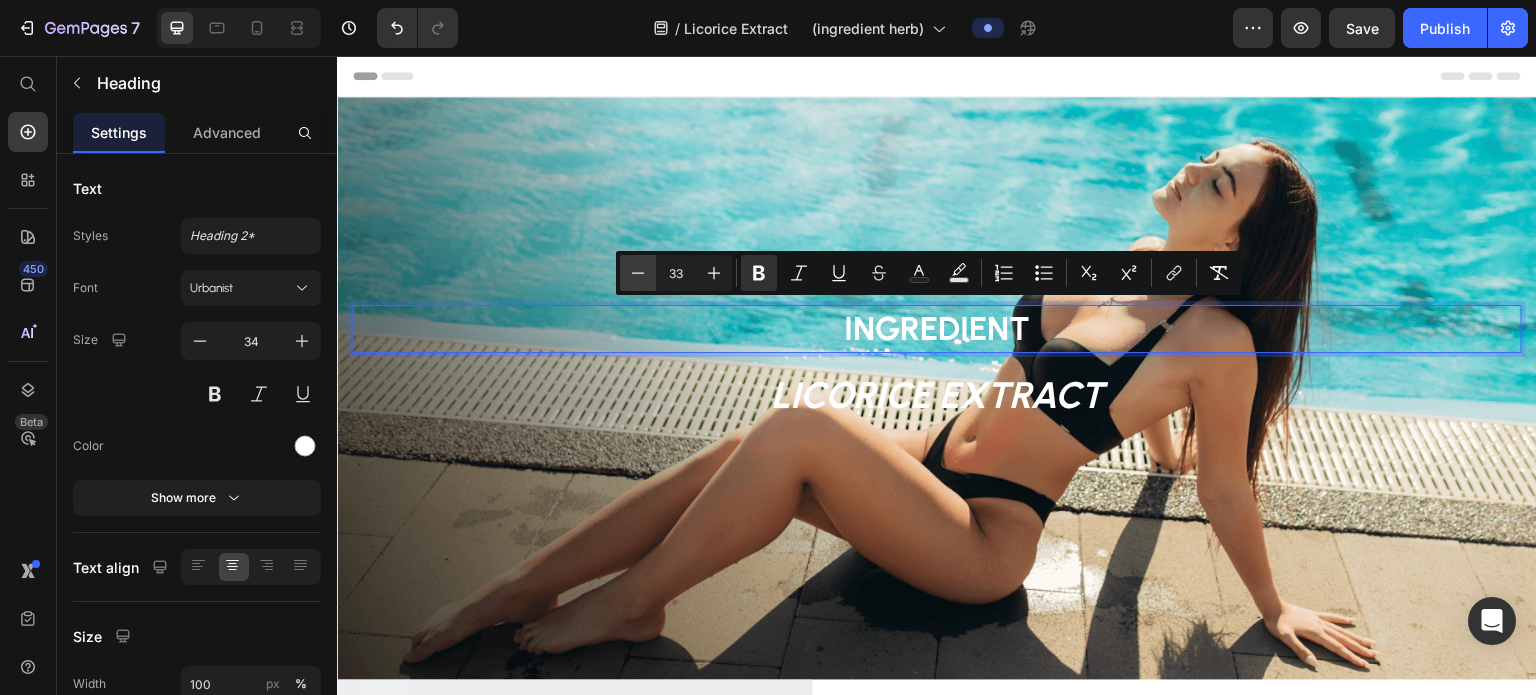 click 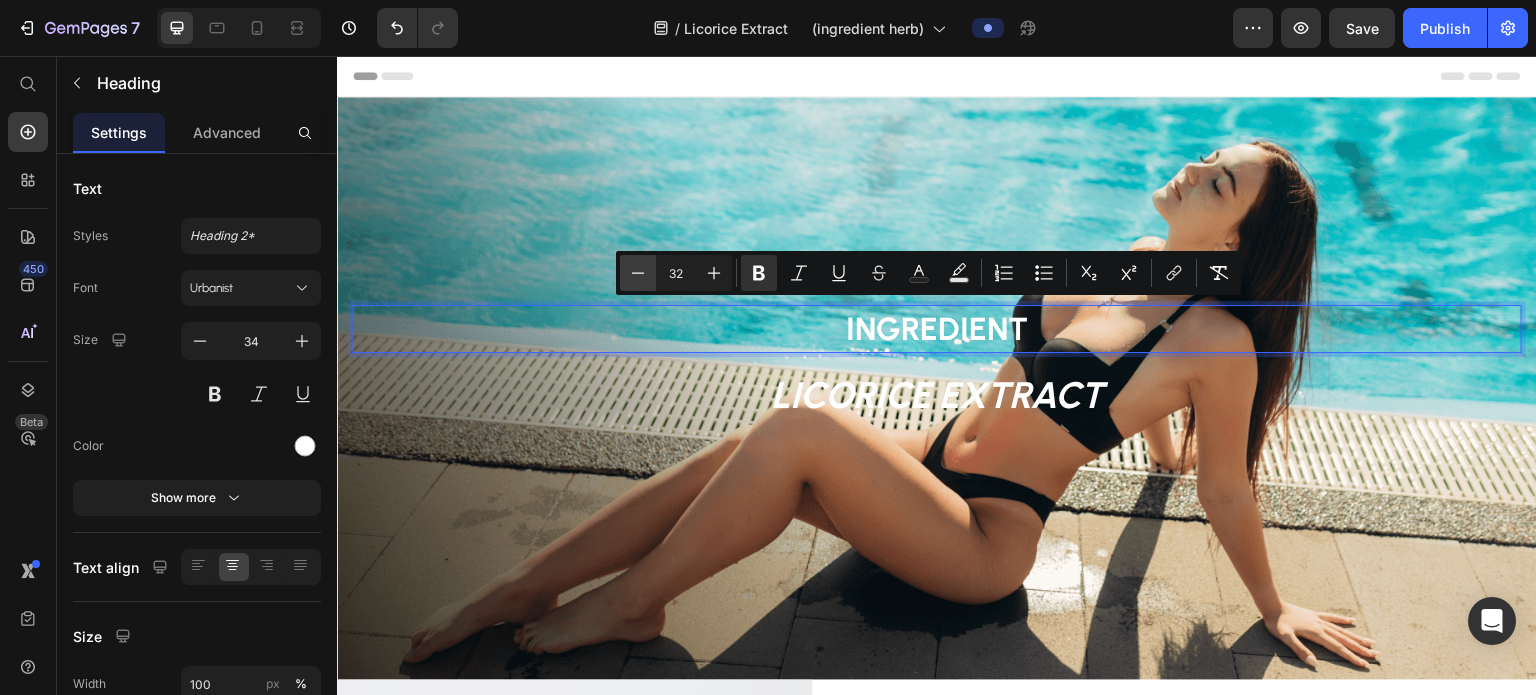 click 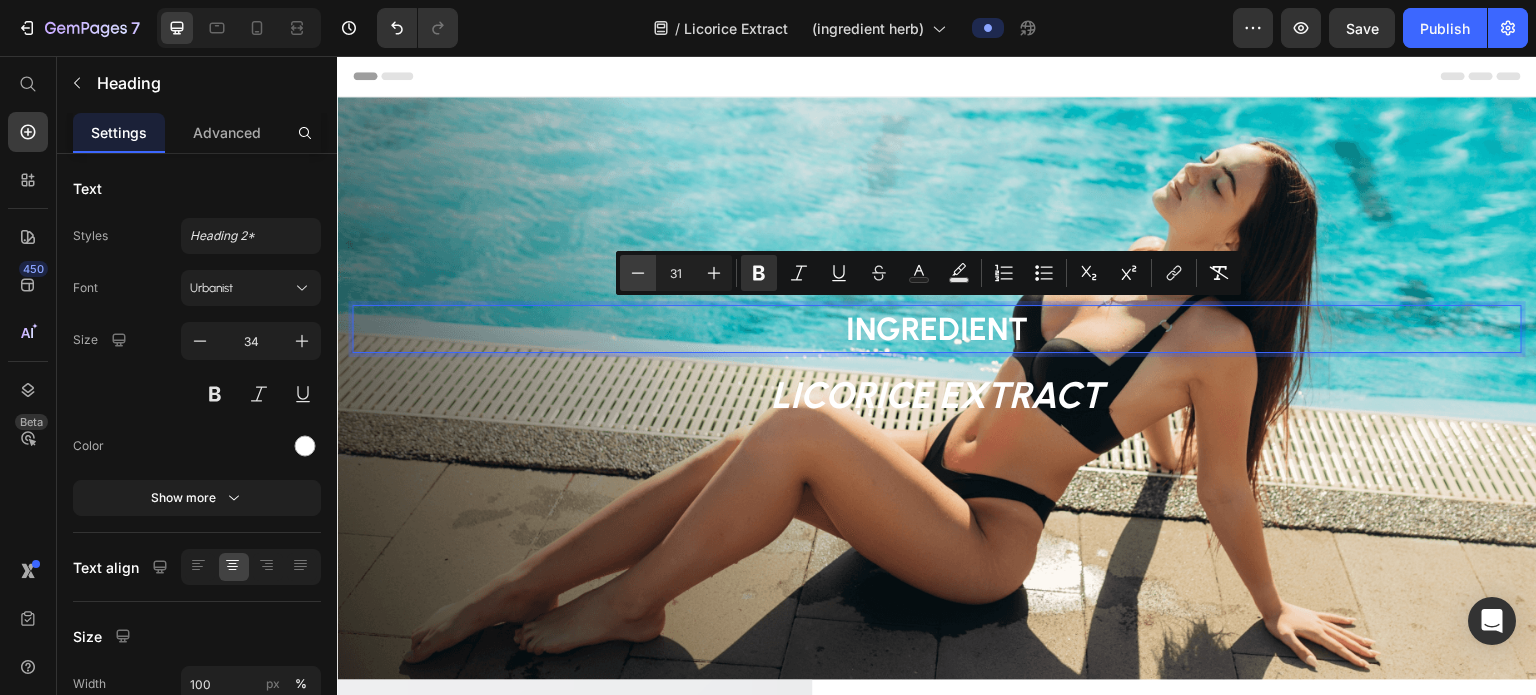 click 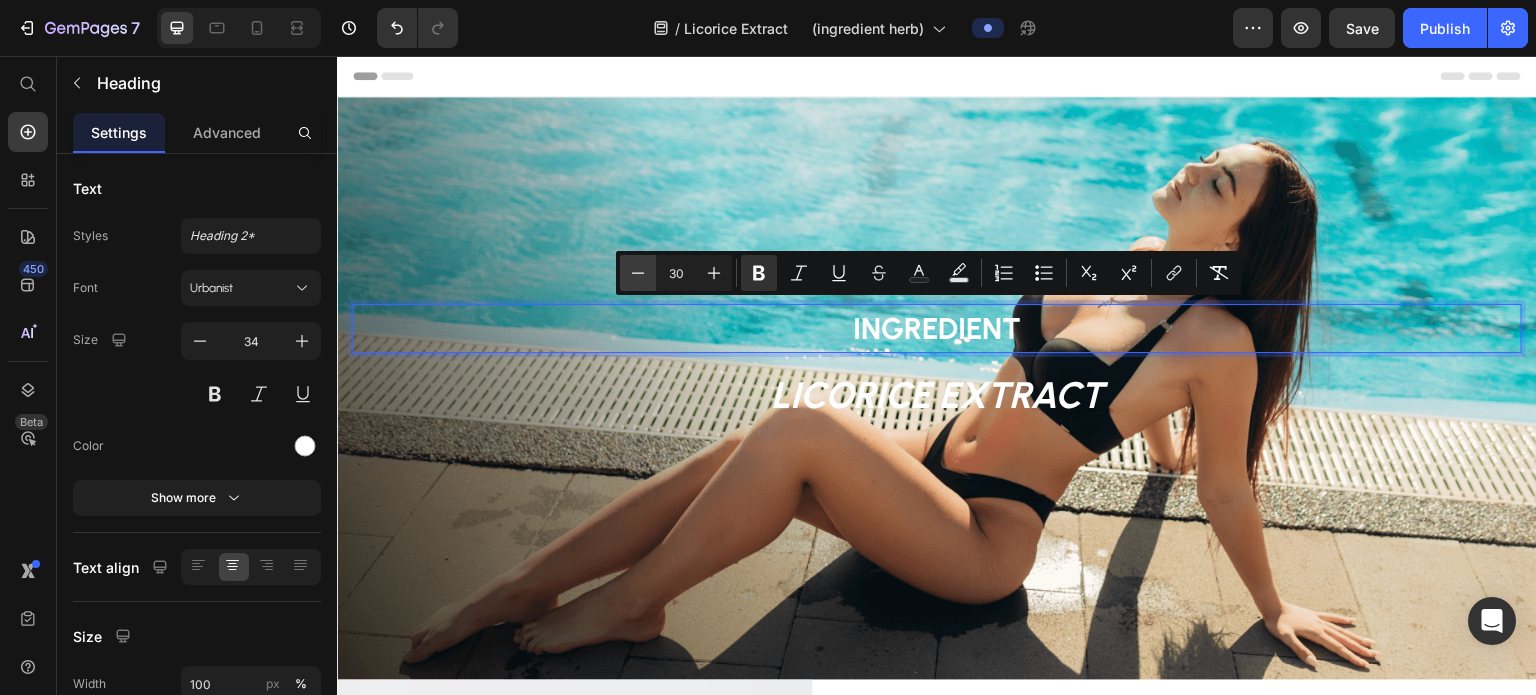 click 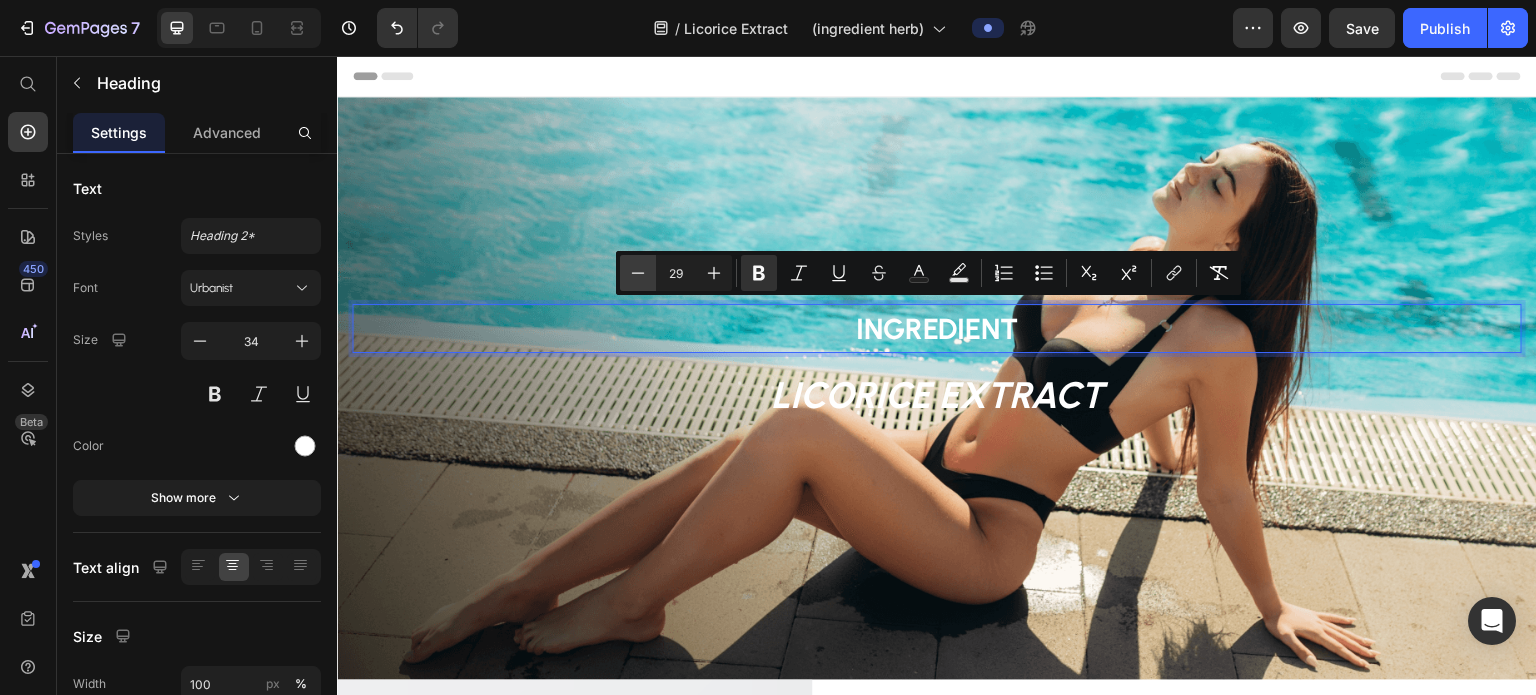 click 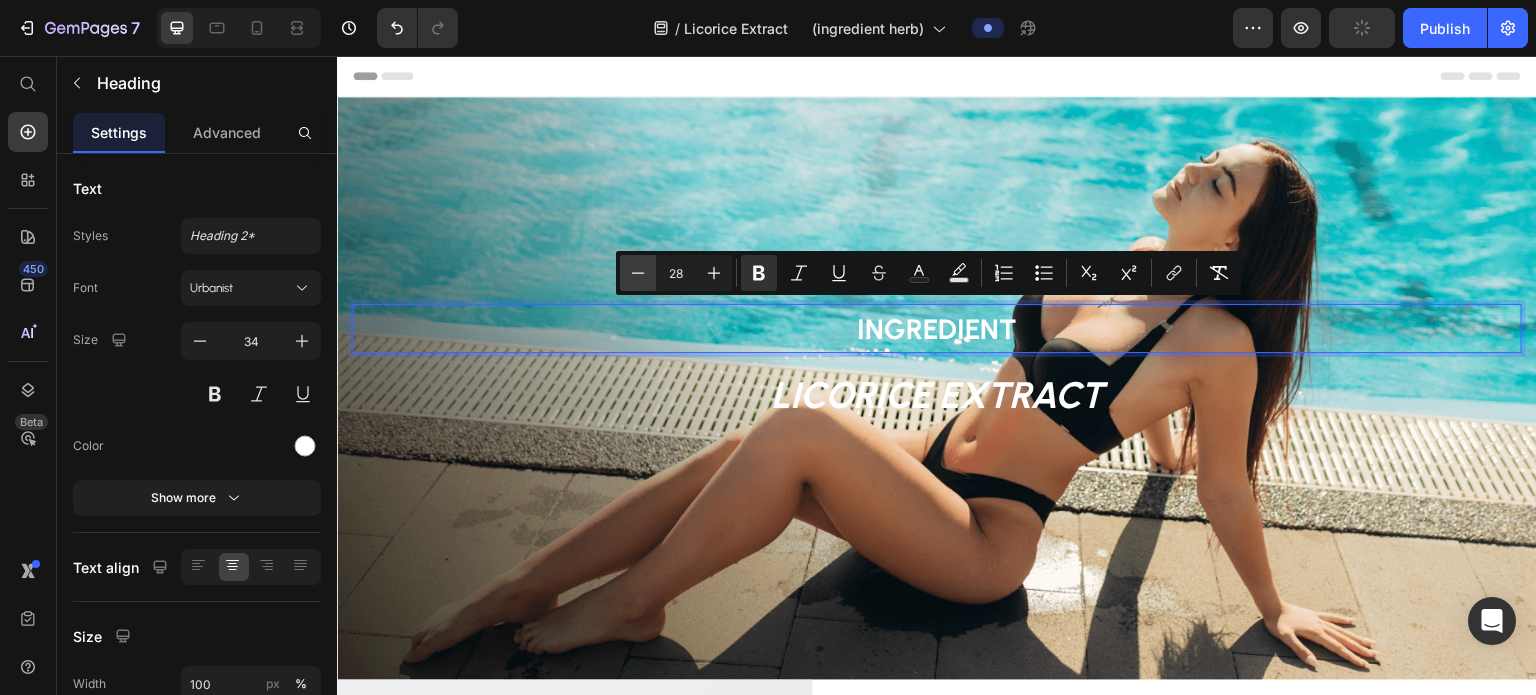 click 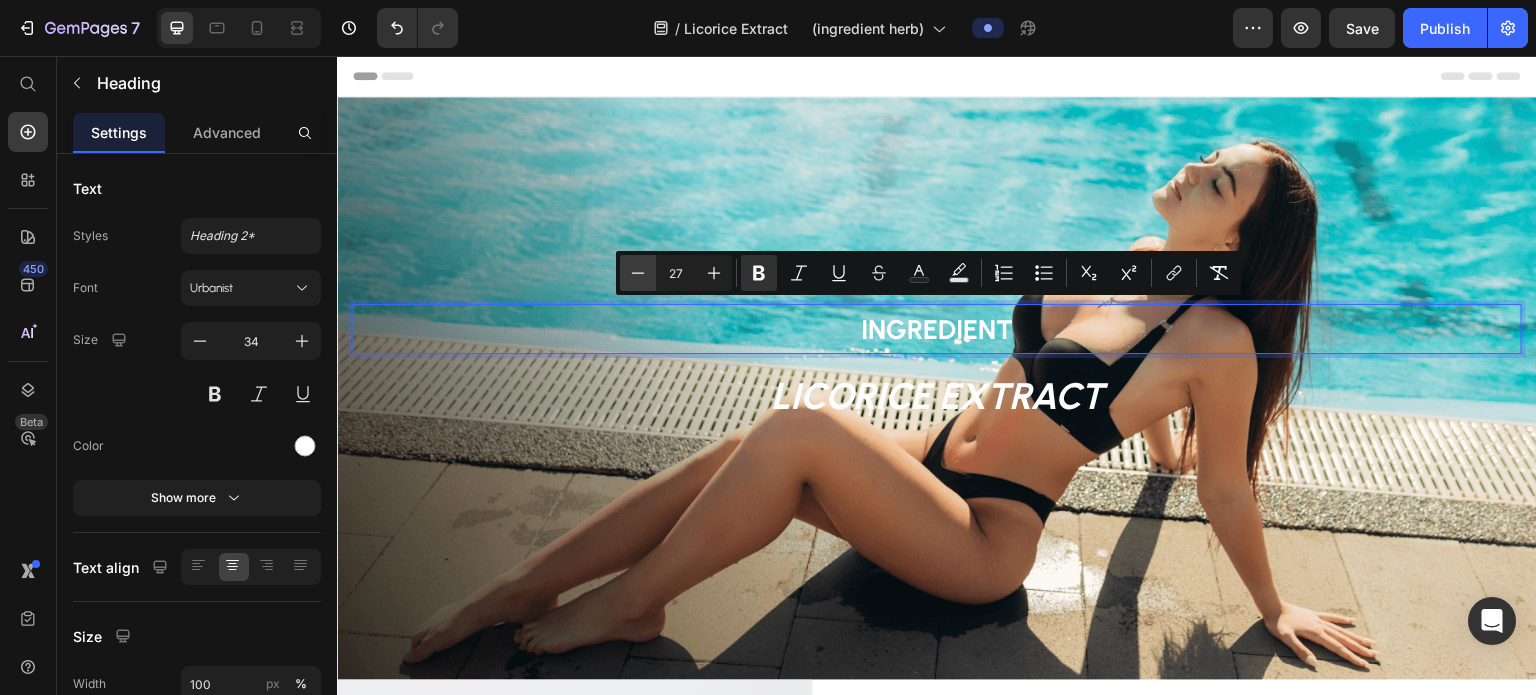 click 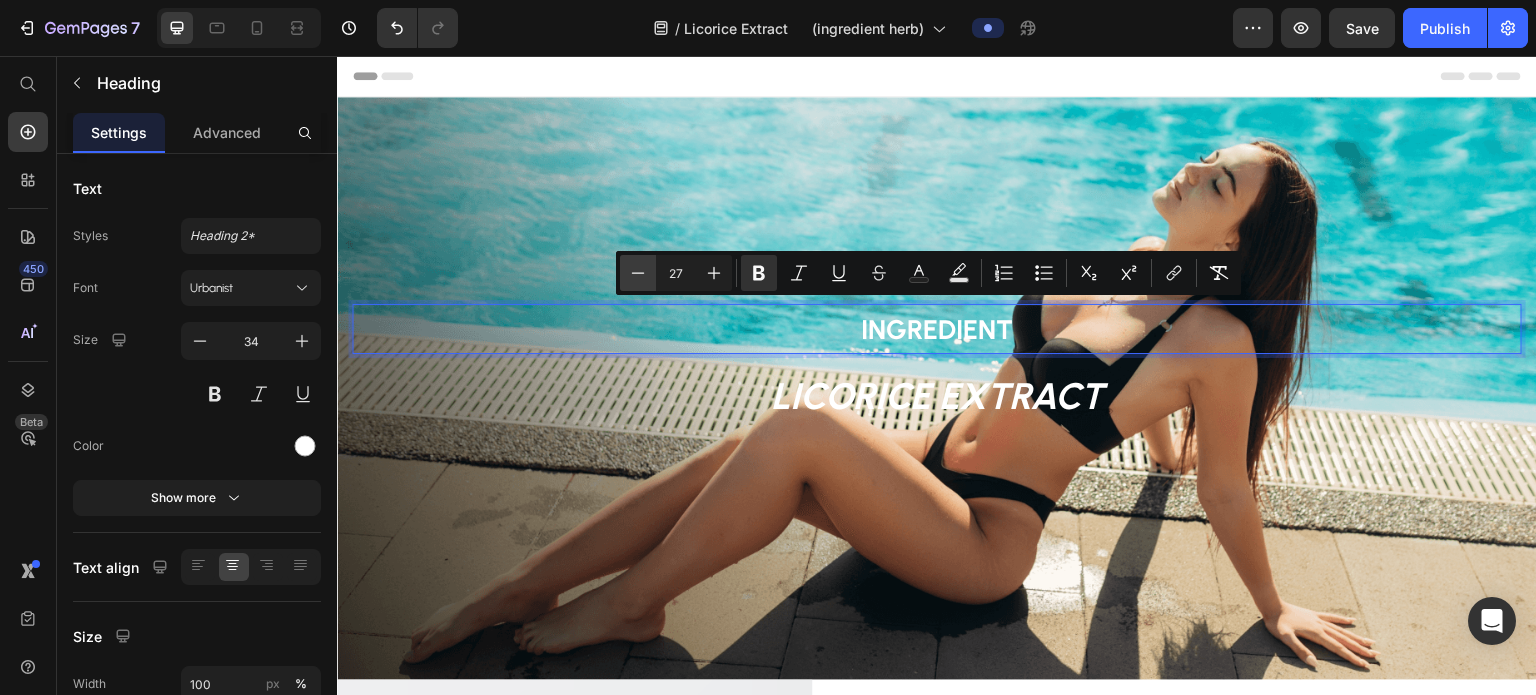 type on "26" 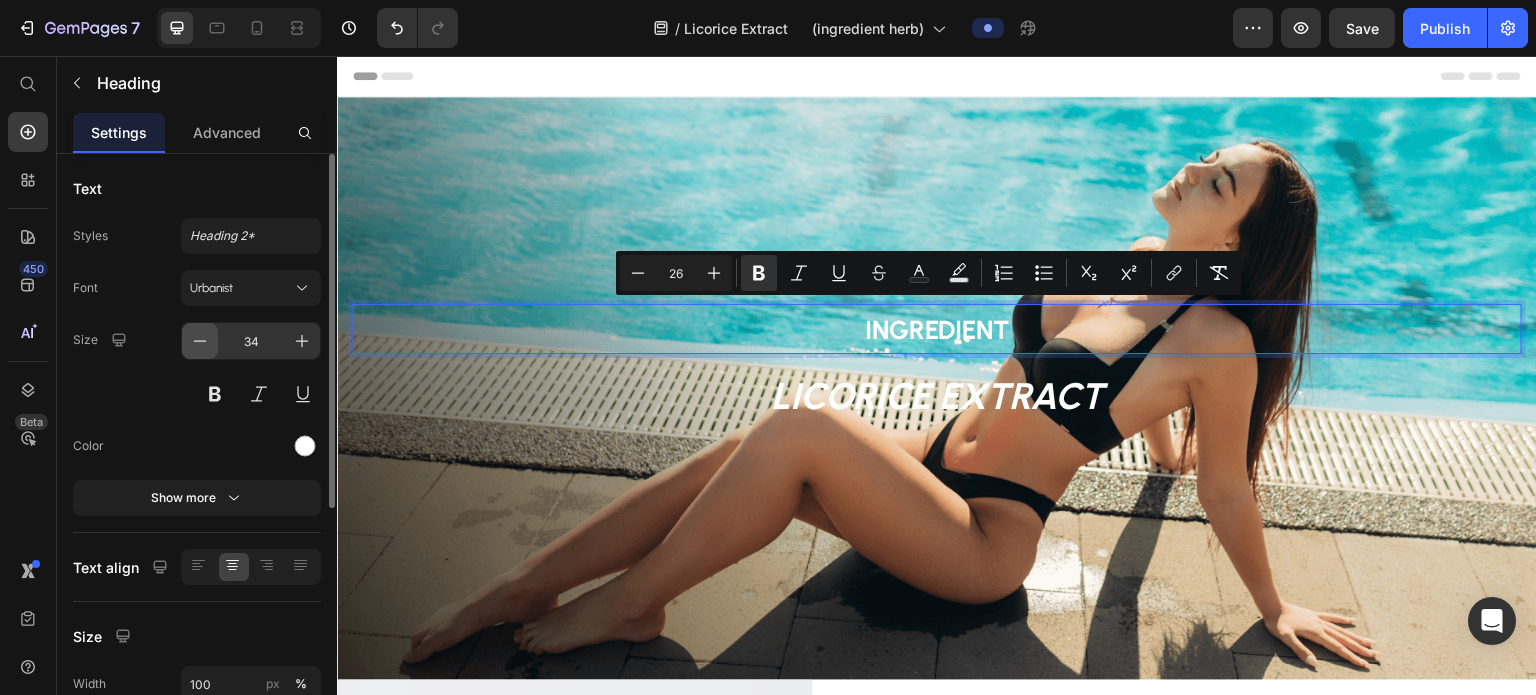 click 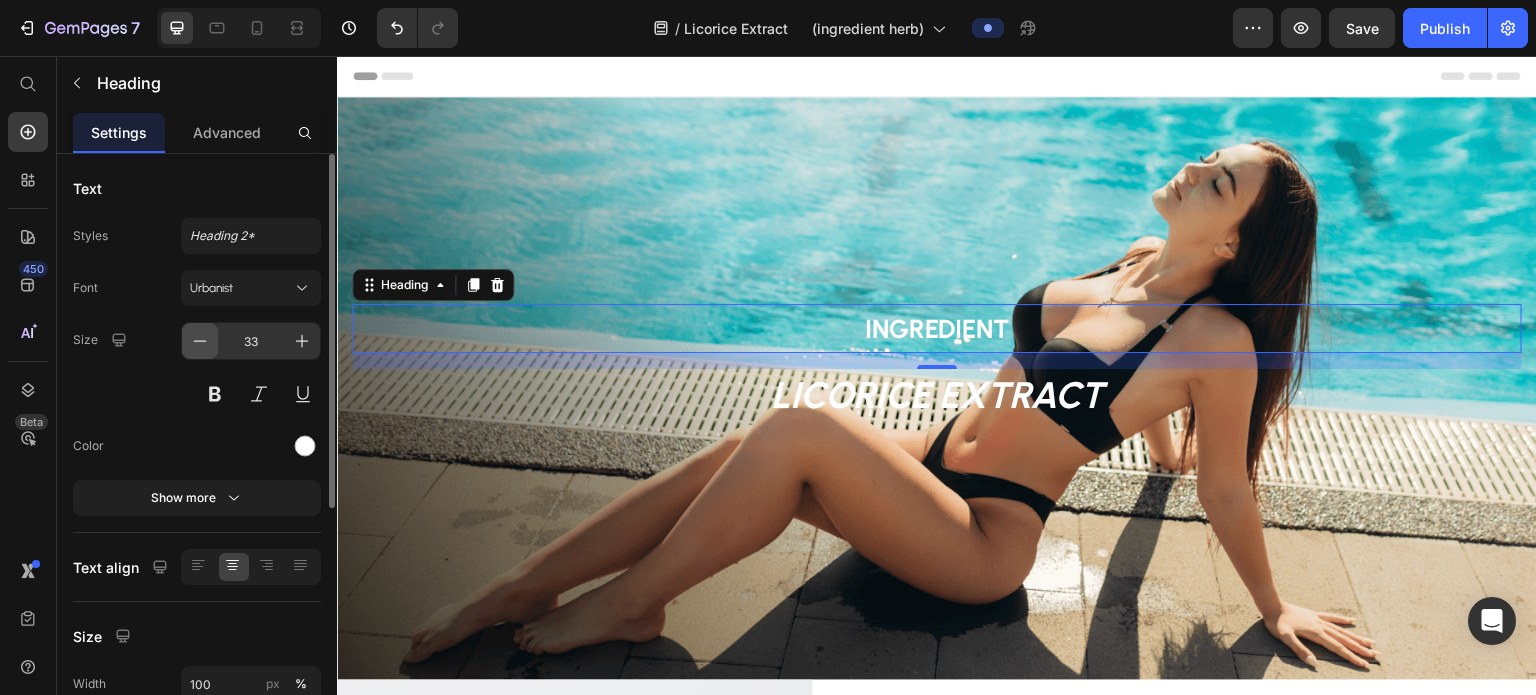 click 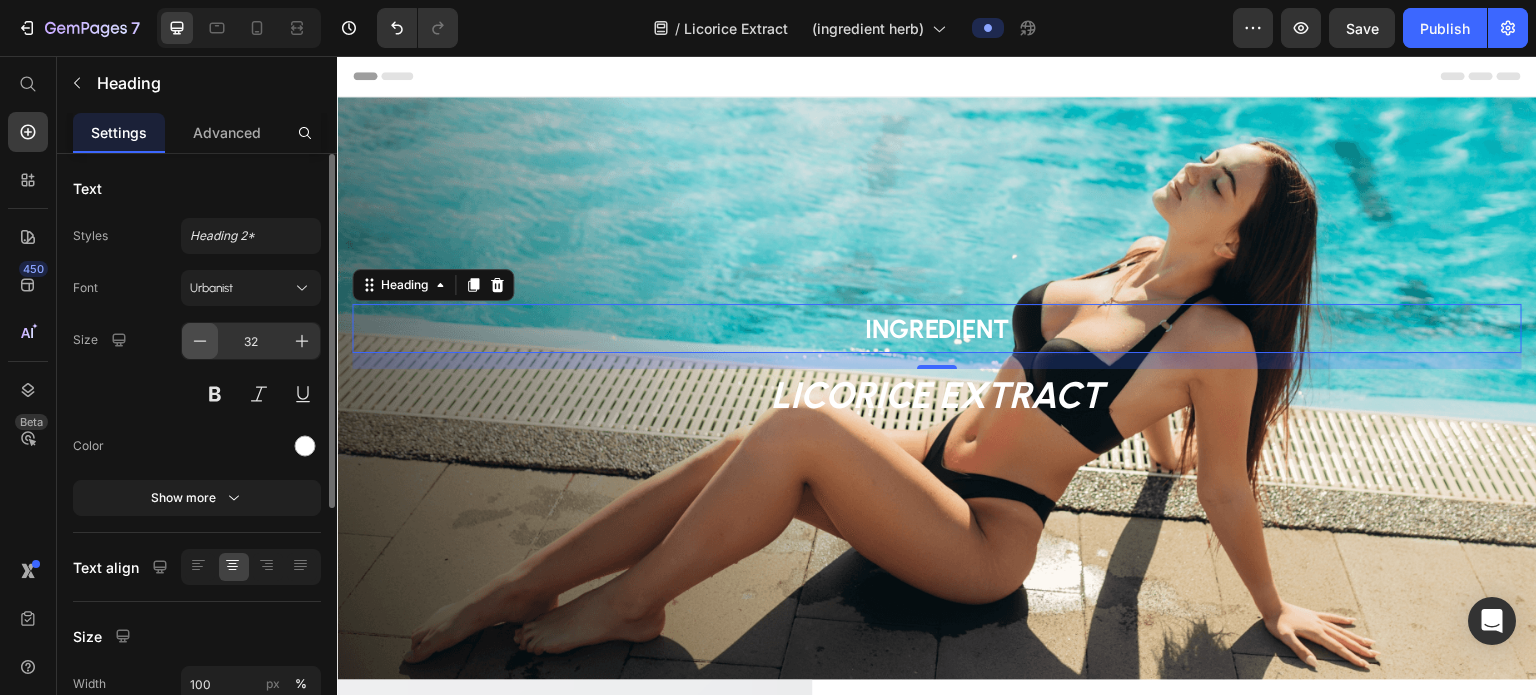 click 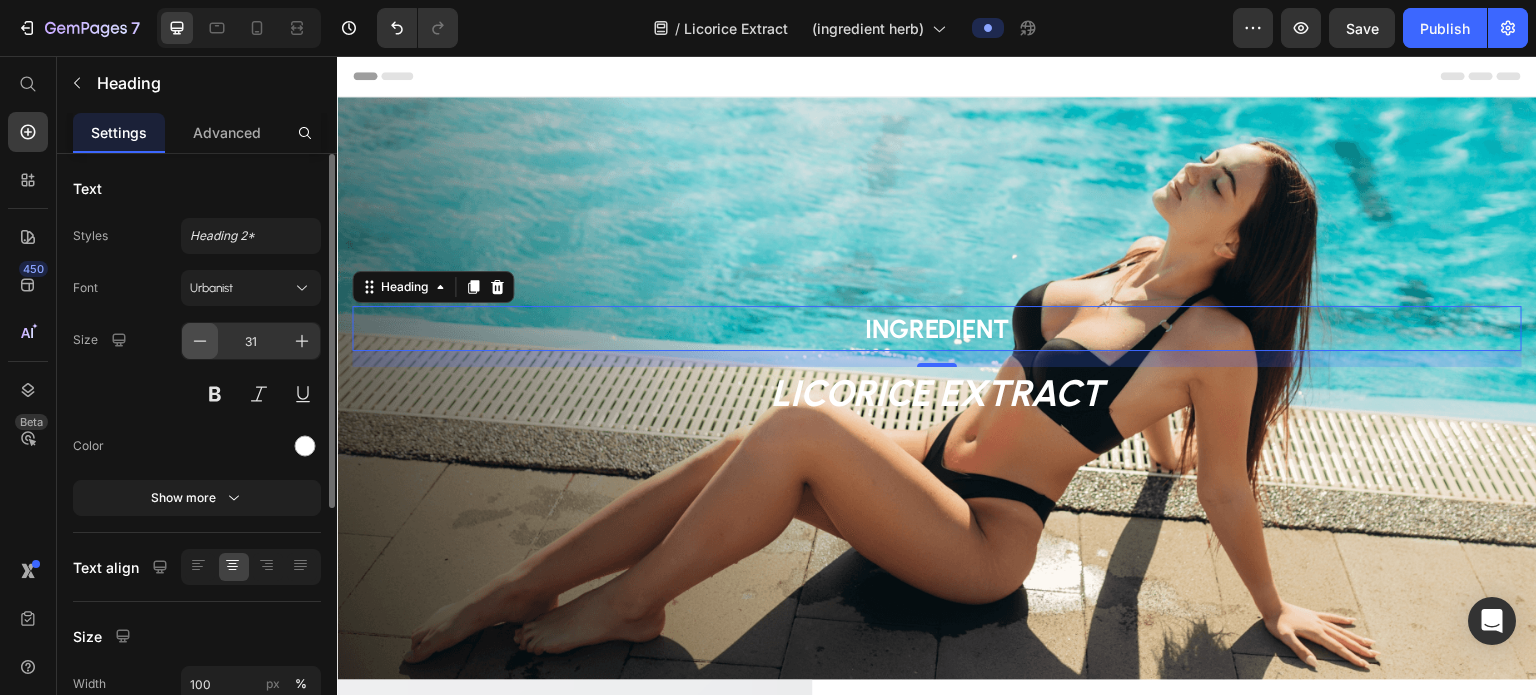 click 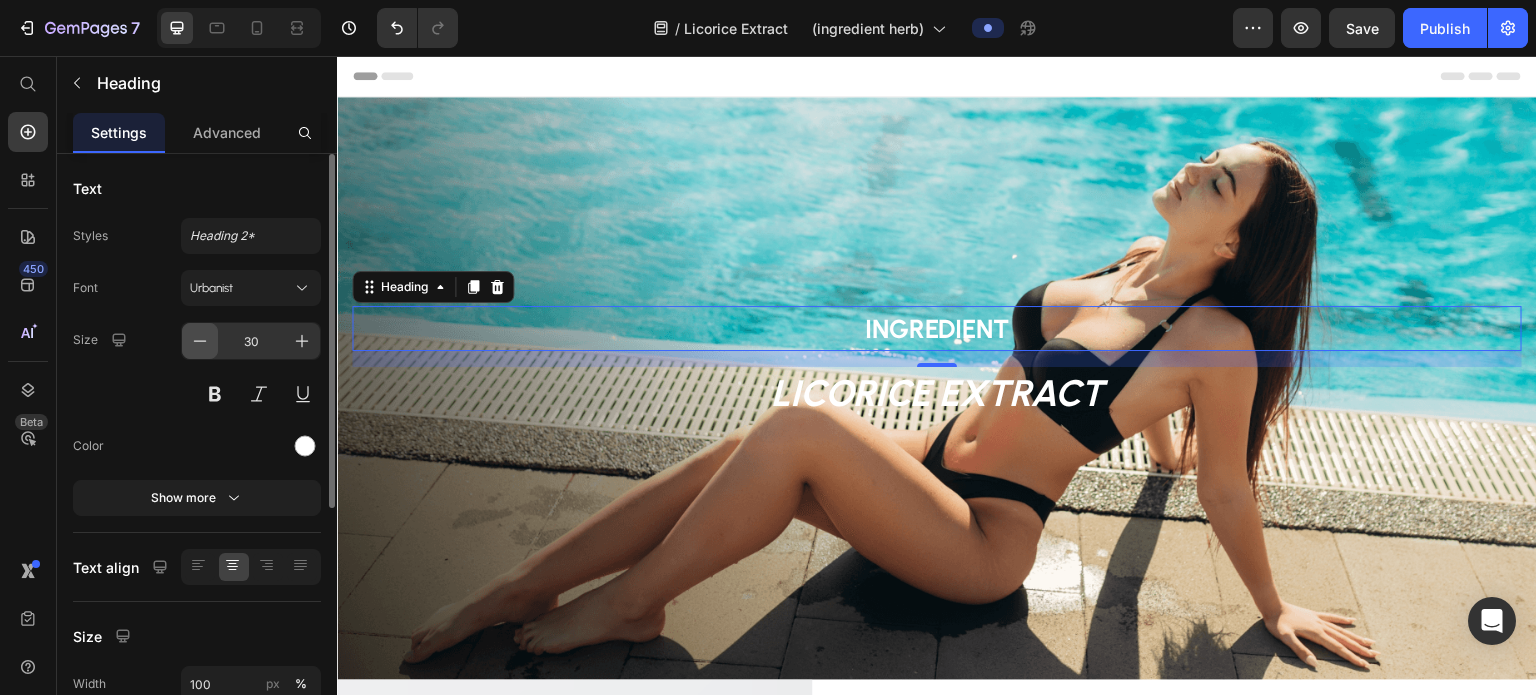 click 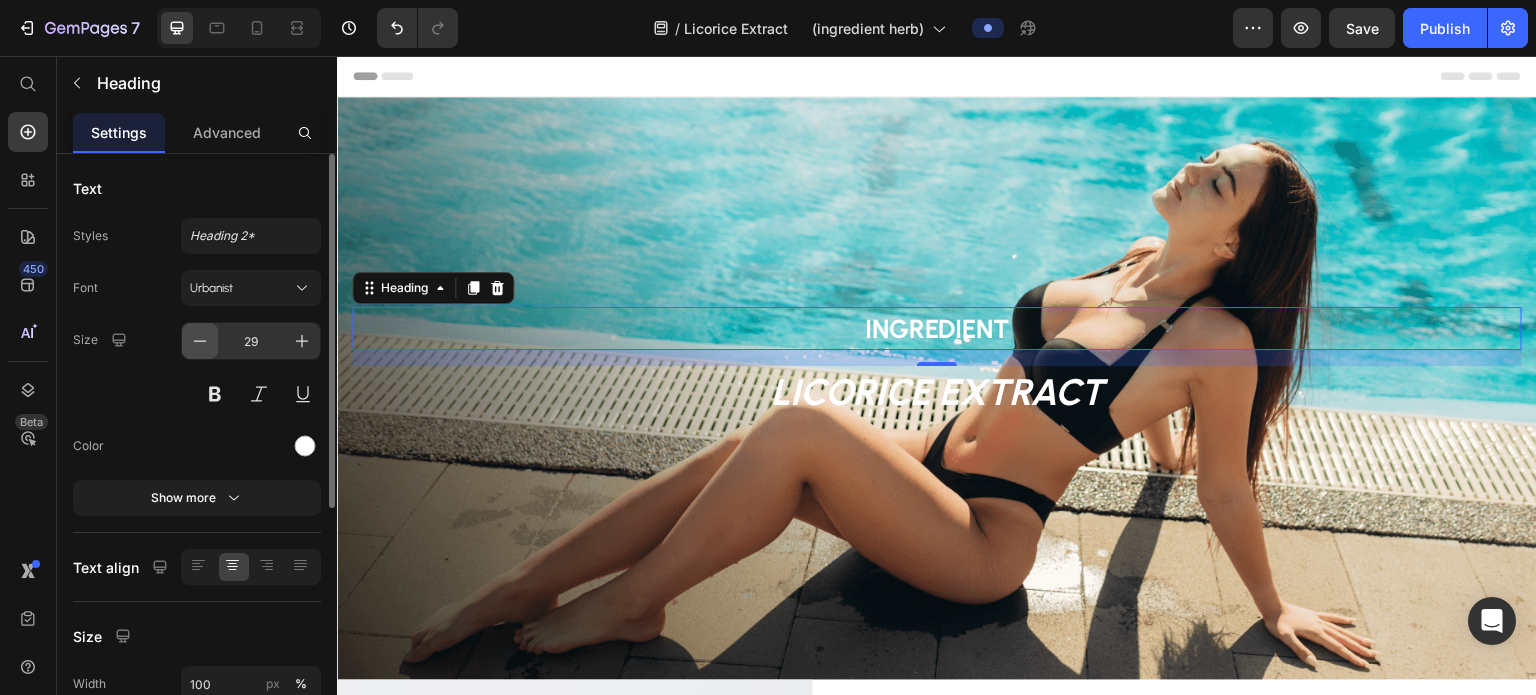 click 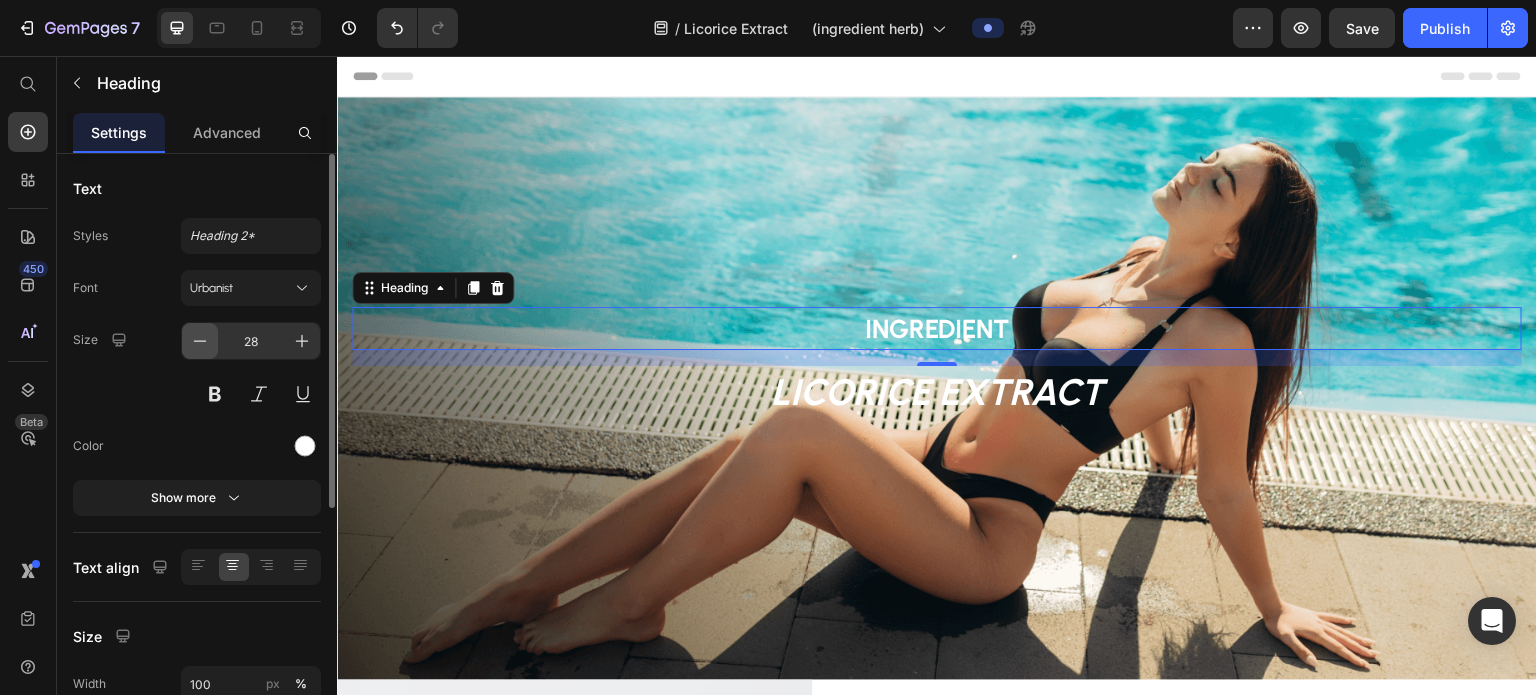 click 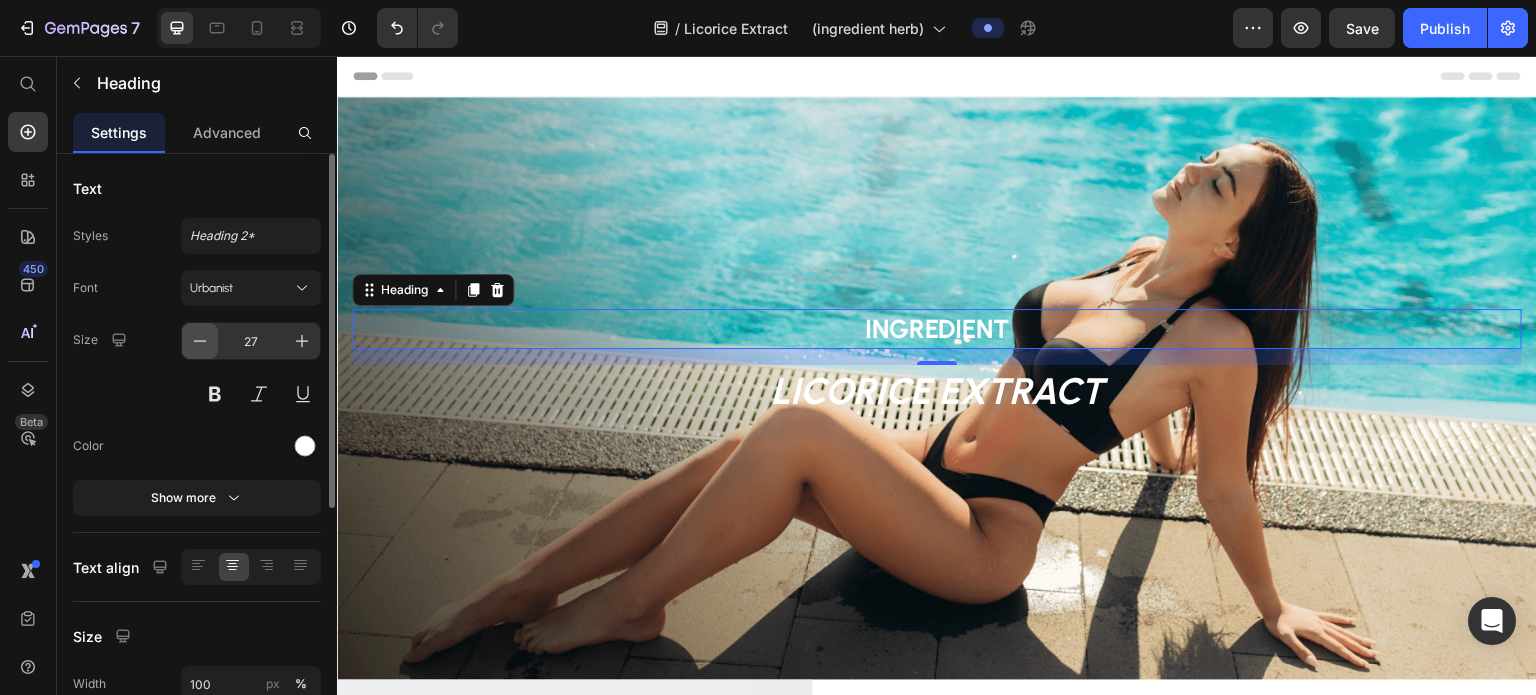 click 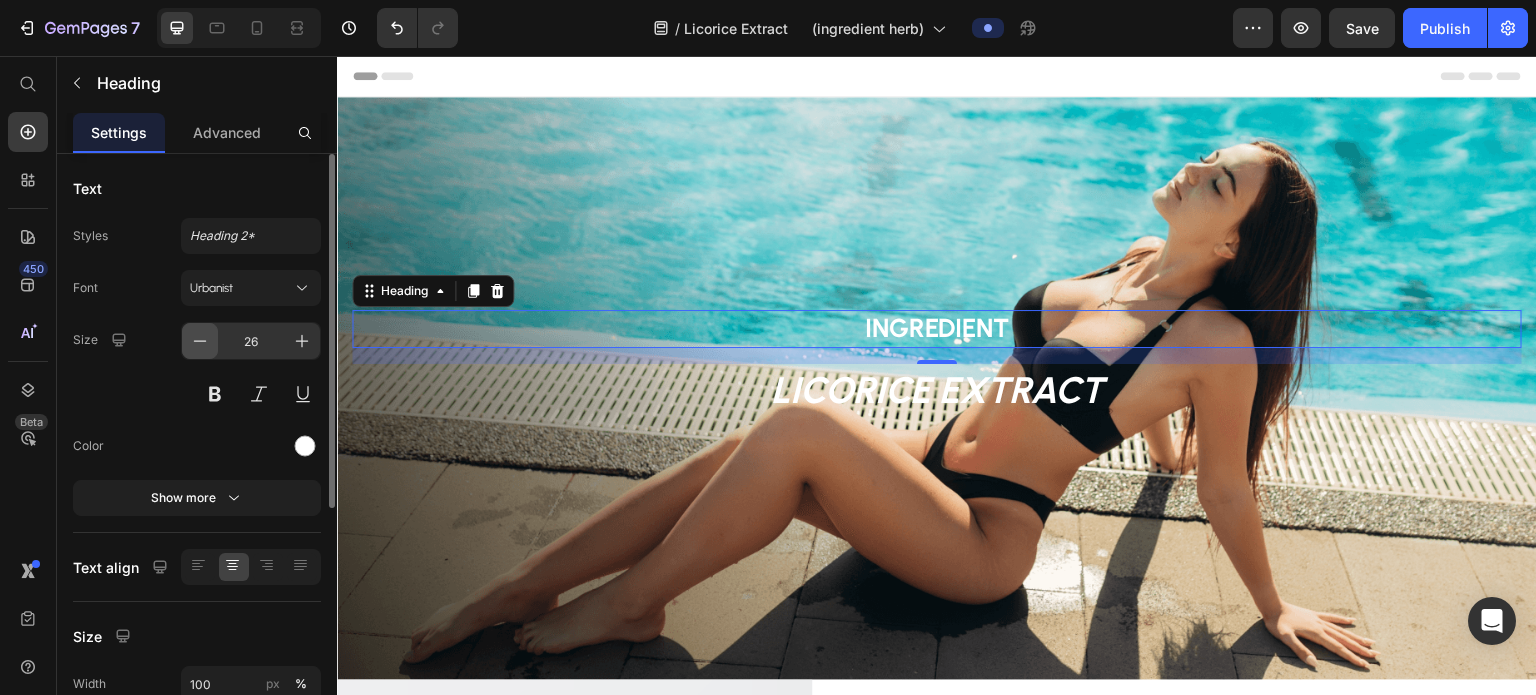 click 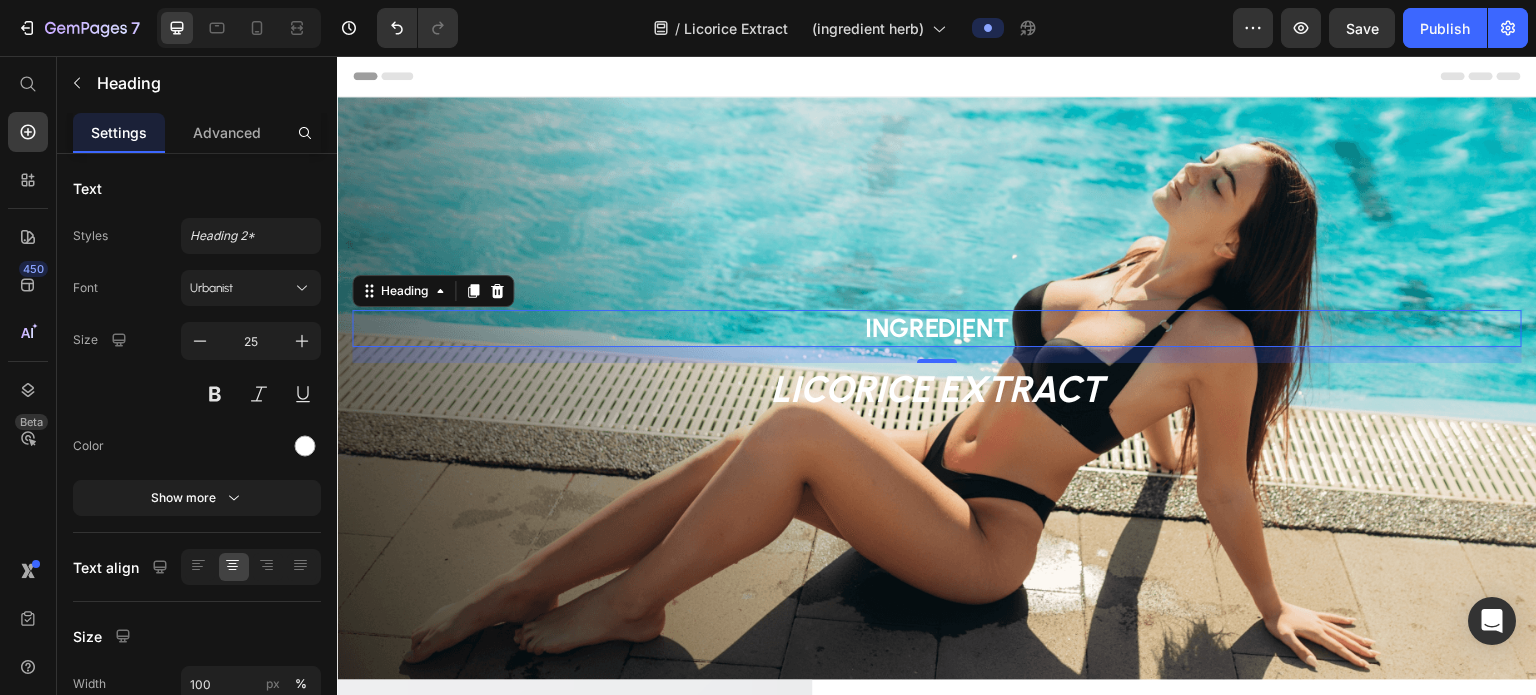 click on "16" at bounding box center [937, 355] 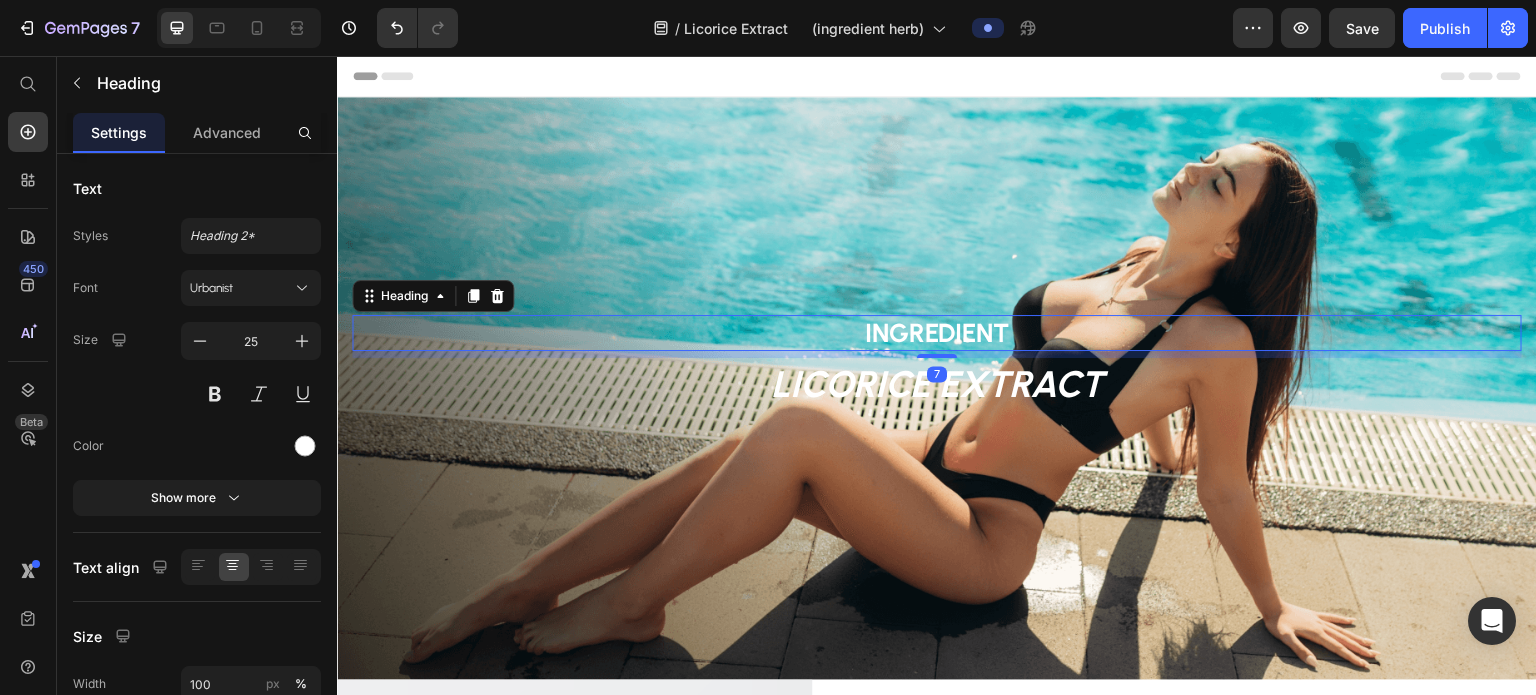 drag, startPoint x: 932, startPoint y: 358, endPoint x: 933, endPoint y: 344, distance: 14.035668 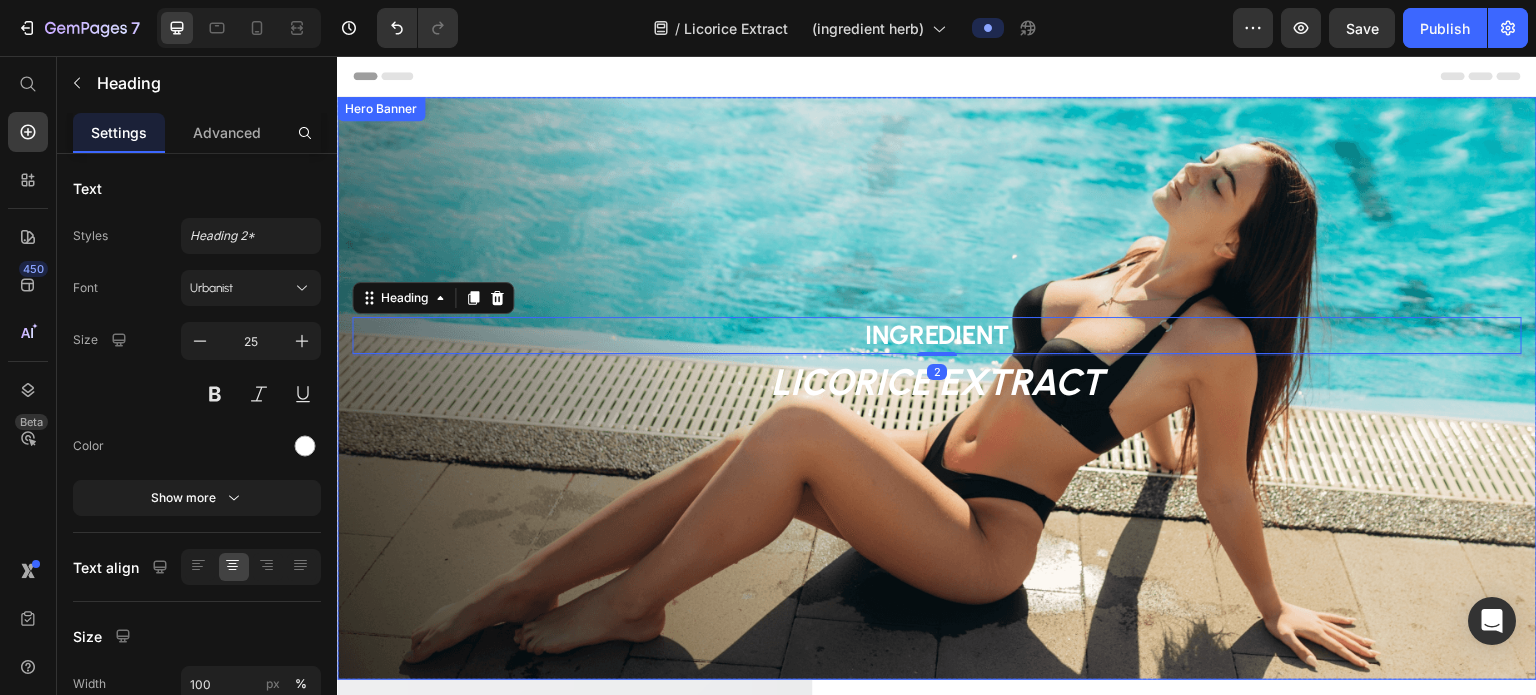 click on "⁠⁠⁠⁠⁠⁠⁠ INGREDIENT Heading   2 LICORICE EXTRACT Text Block" at bounding box center (937, 388) 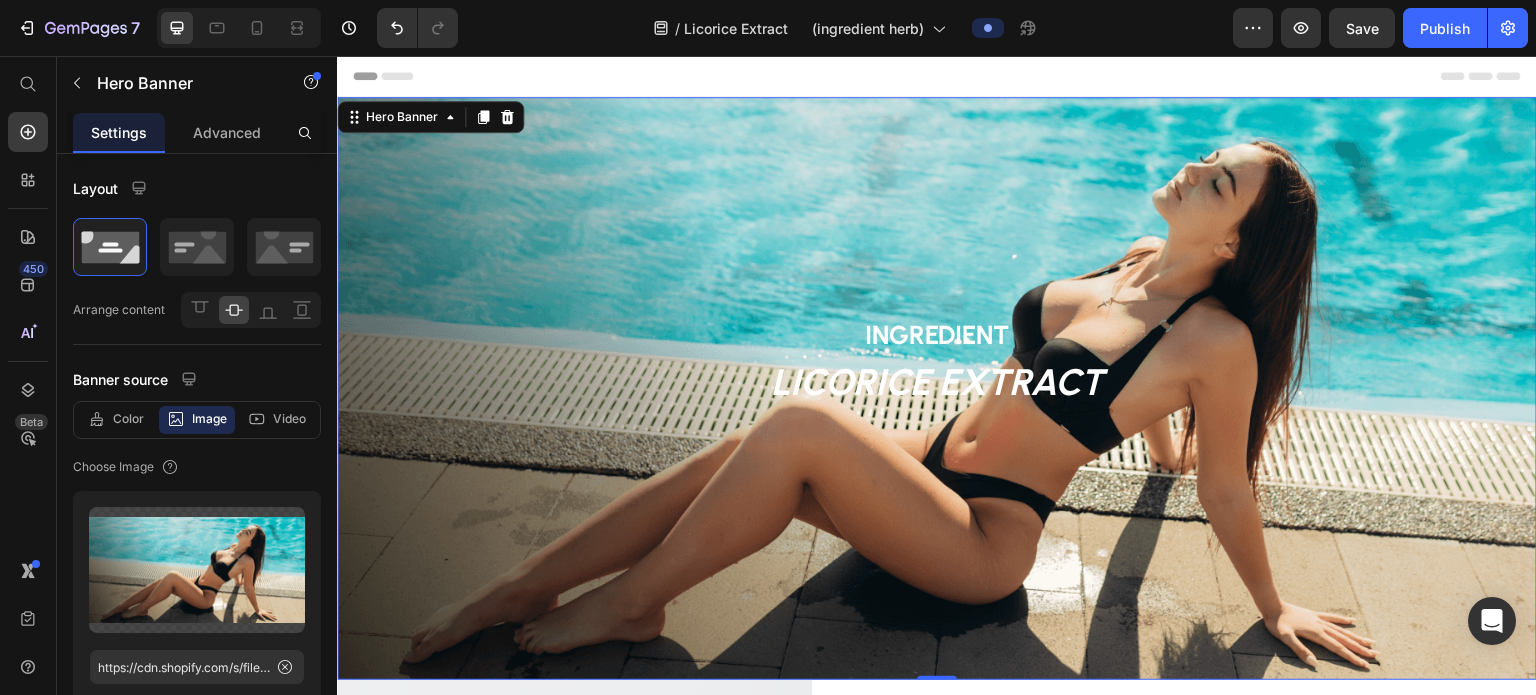 scroll, scrollTop: 100, scrollLeft: 0, axis: vertical 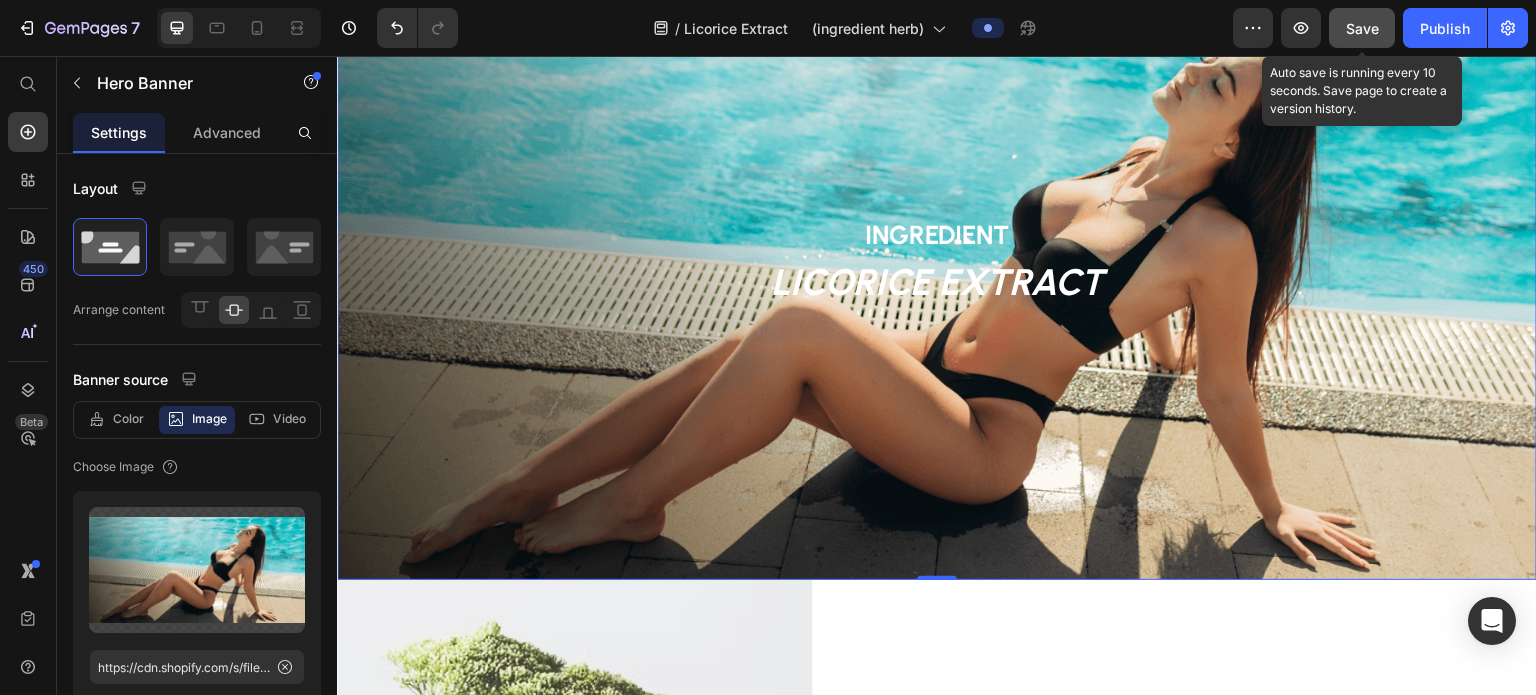 click on "Save" at bounding box center (1362, 28) 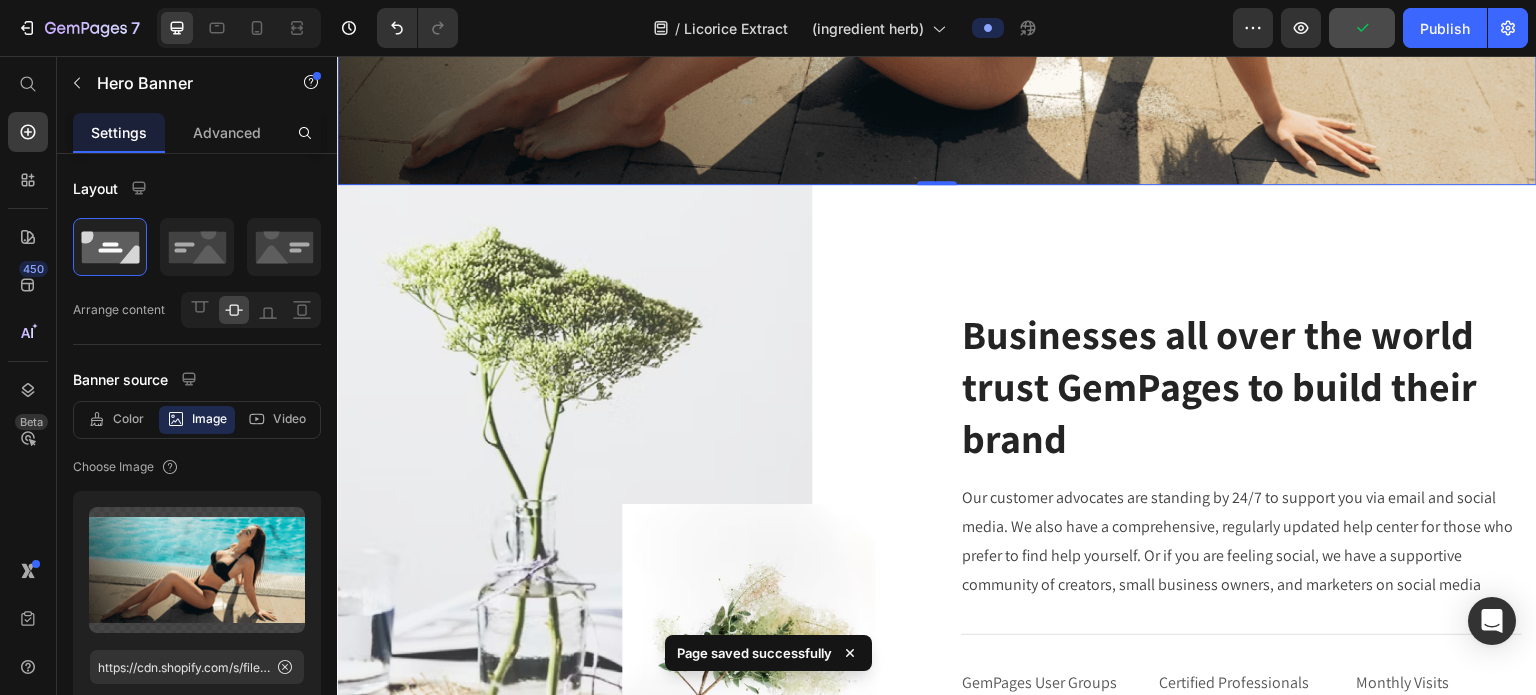 scroll, scrollTop: 600, scrollLeft: 0, axis: vertical 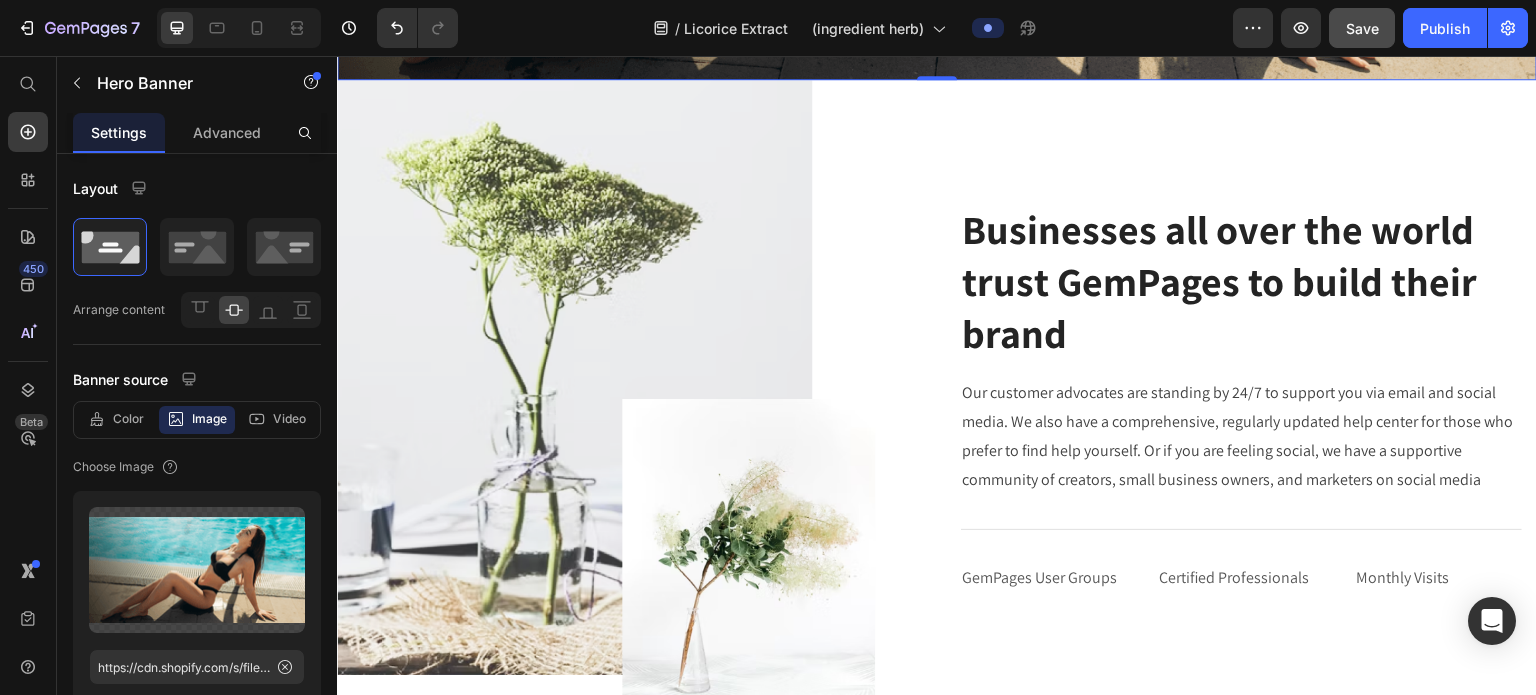 type 